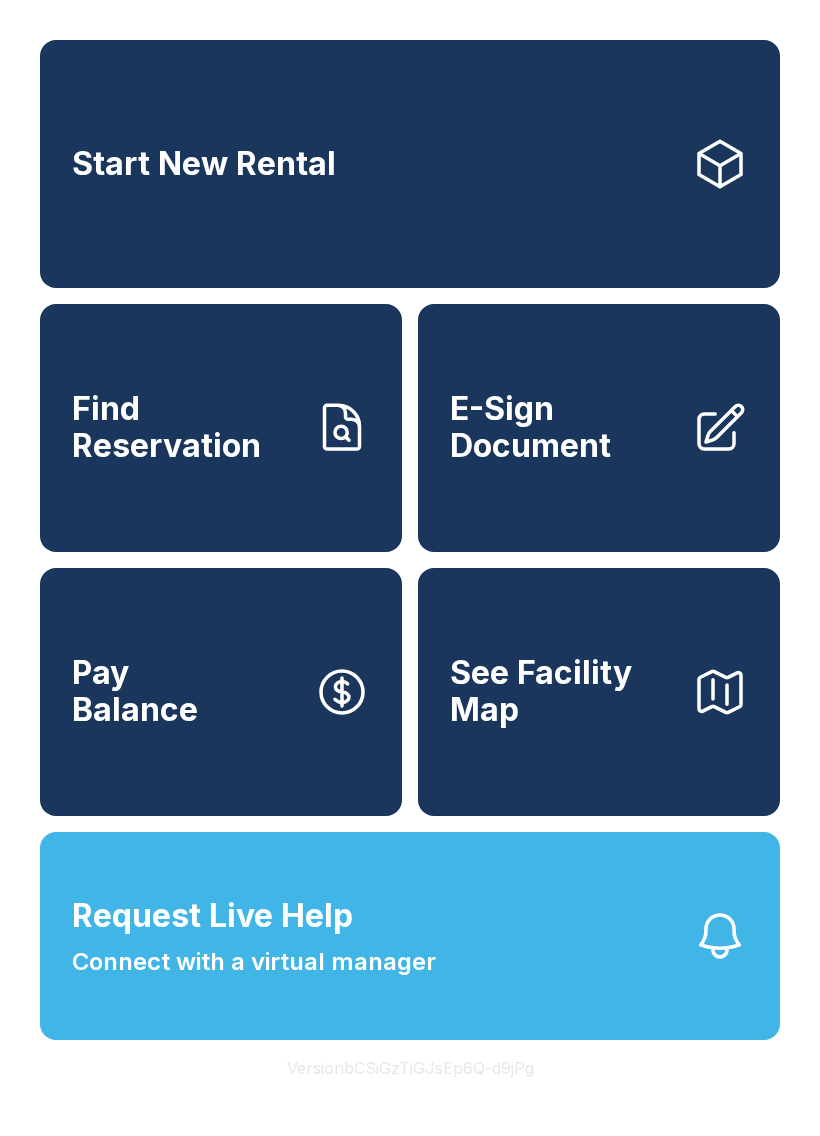 scroll, scrollTop: 0, scrollLeft: 0, axis: both 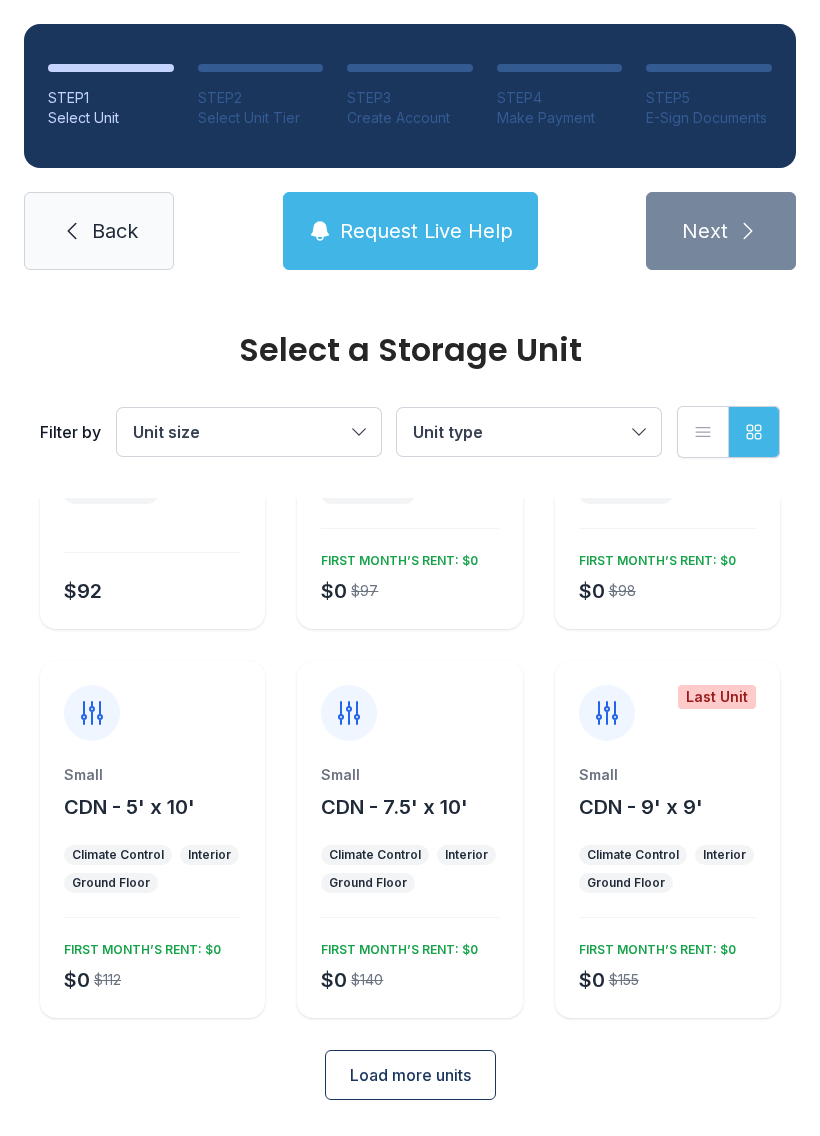 click 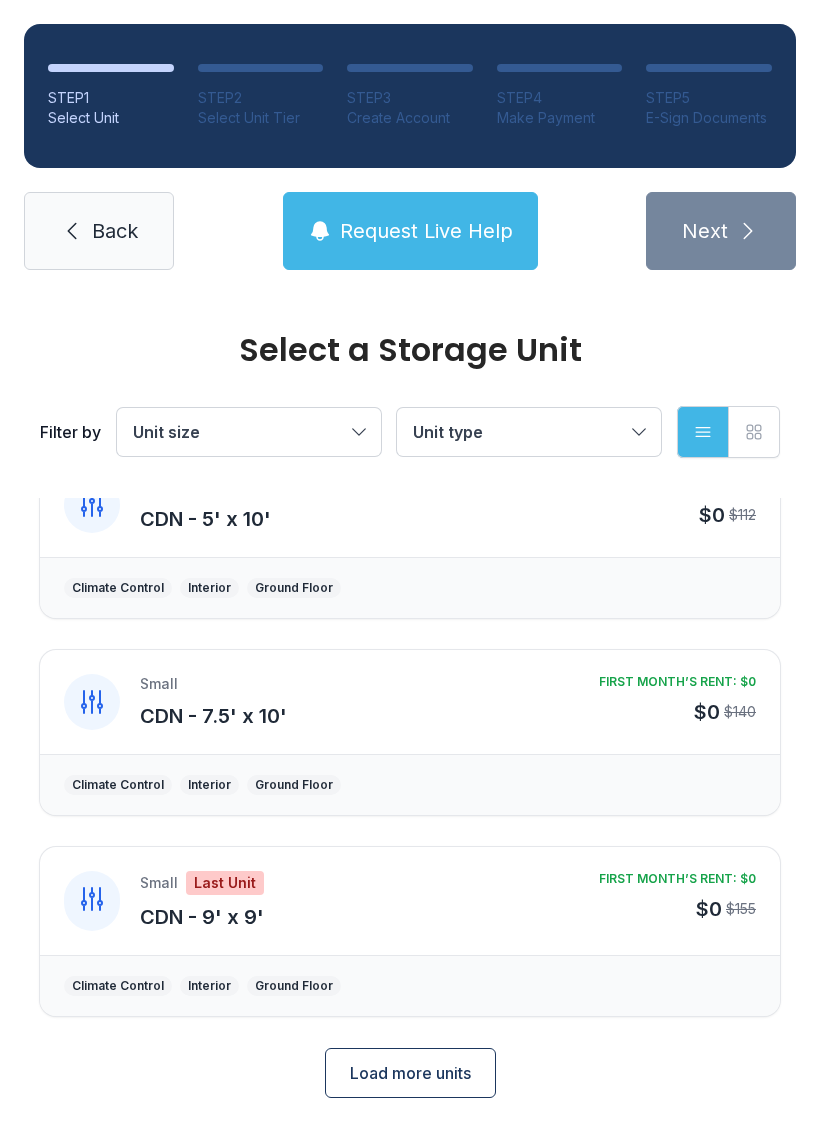 scroll, scrollTop: 646, scrollLeft: 0, axis: vertical 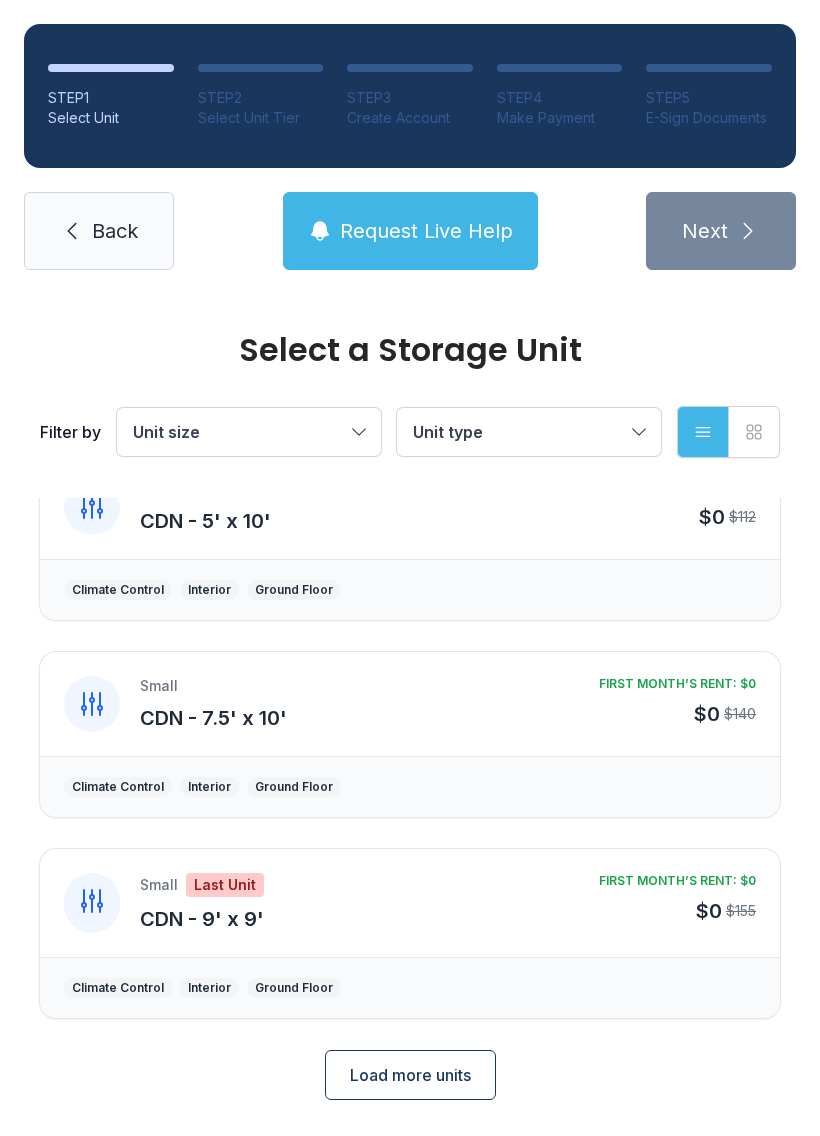 click on "Load more units" at bounding box center [410, 1075] 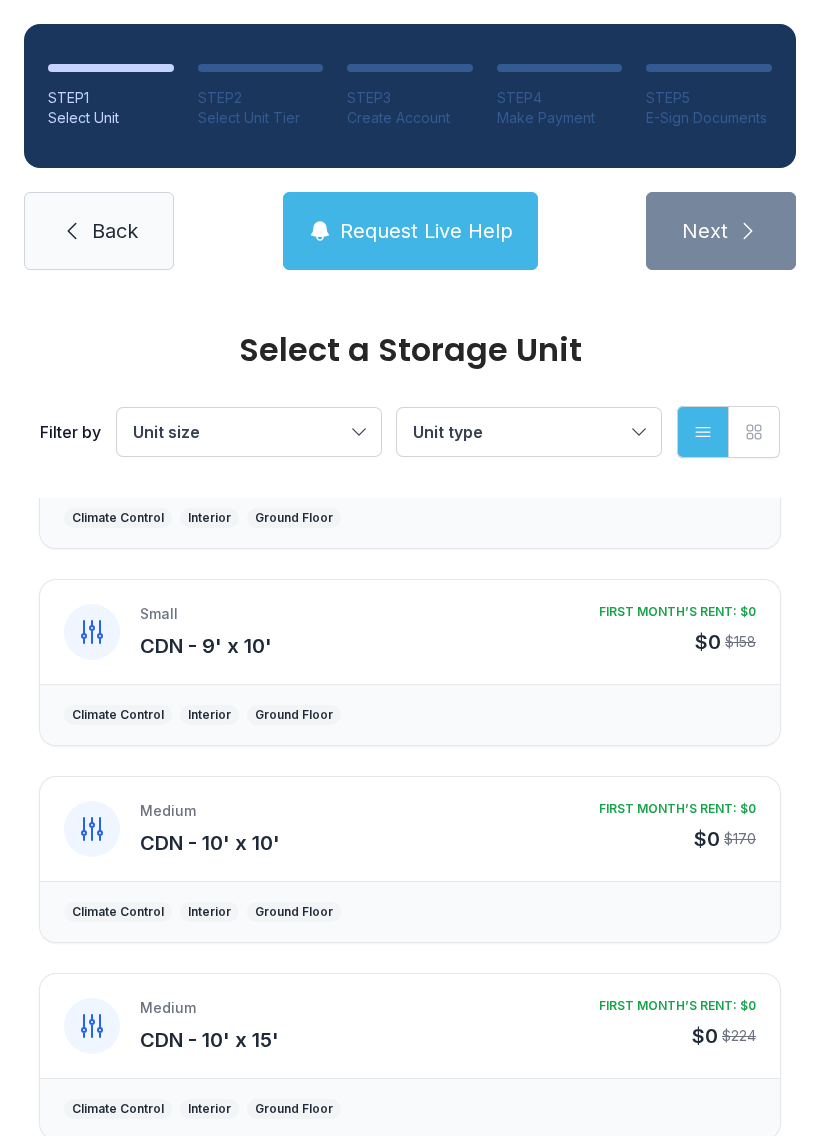 scroll, scrollTop: 1118, scrollLeft: 0, axis: vertical 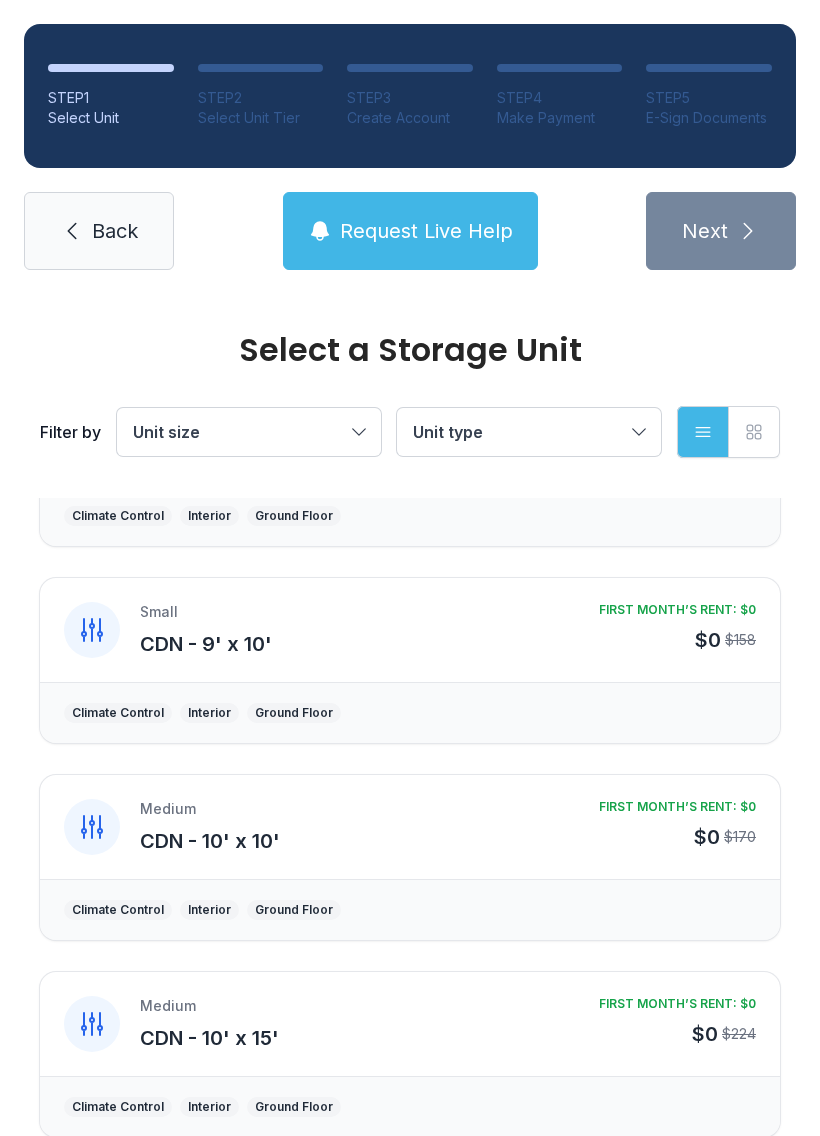 click on "Medium CDN - 10' x 10'" at bounding box center [359, 827] 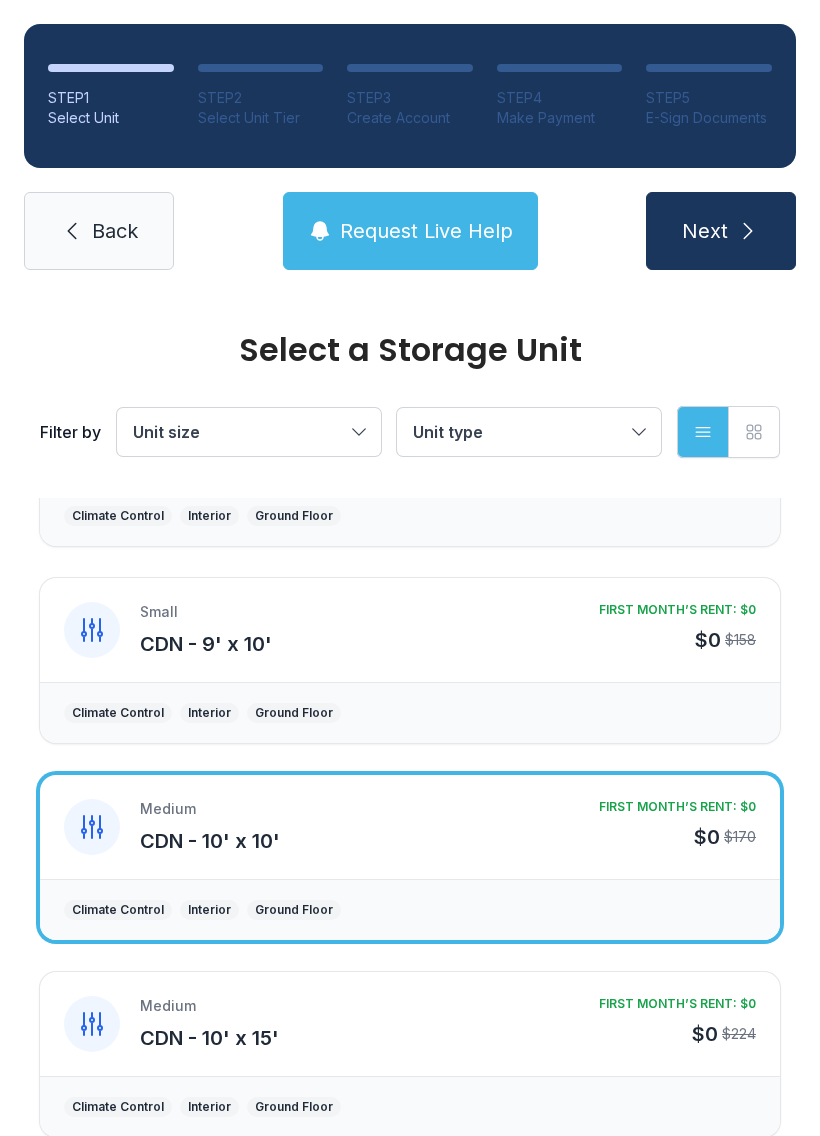 click on "Request Live Help" at bounding box center [426, 231] 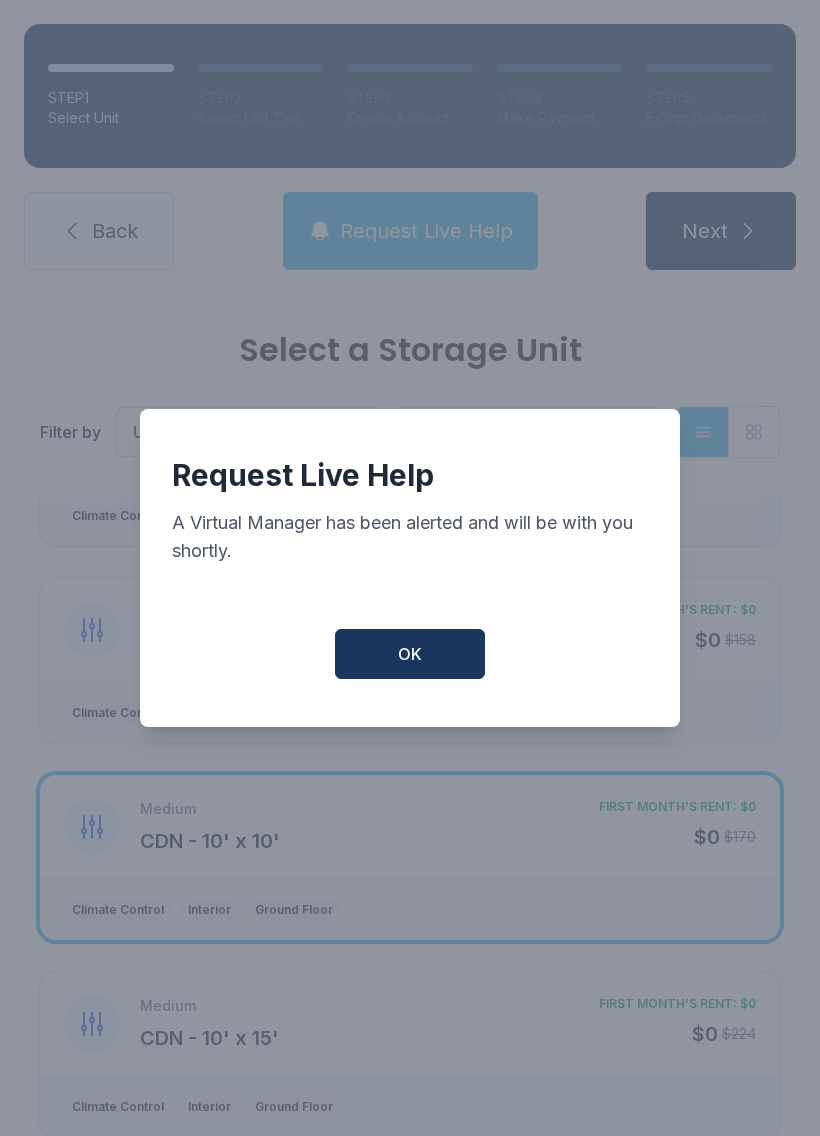 click on "OK" at bounding box center (410, 654) 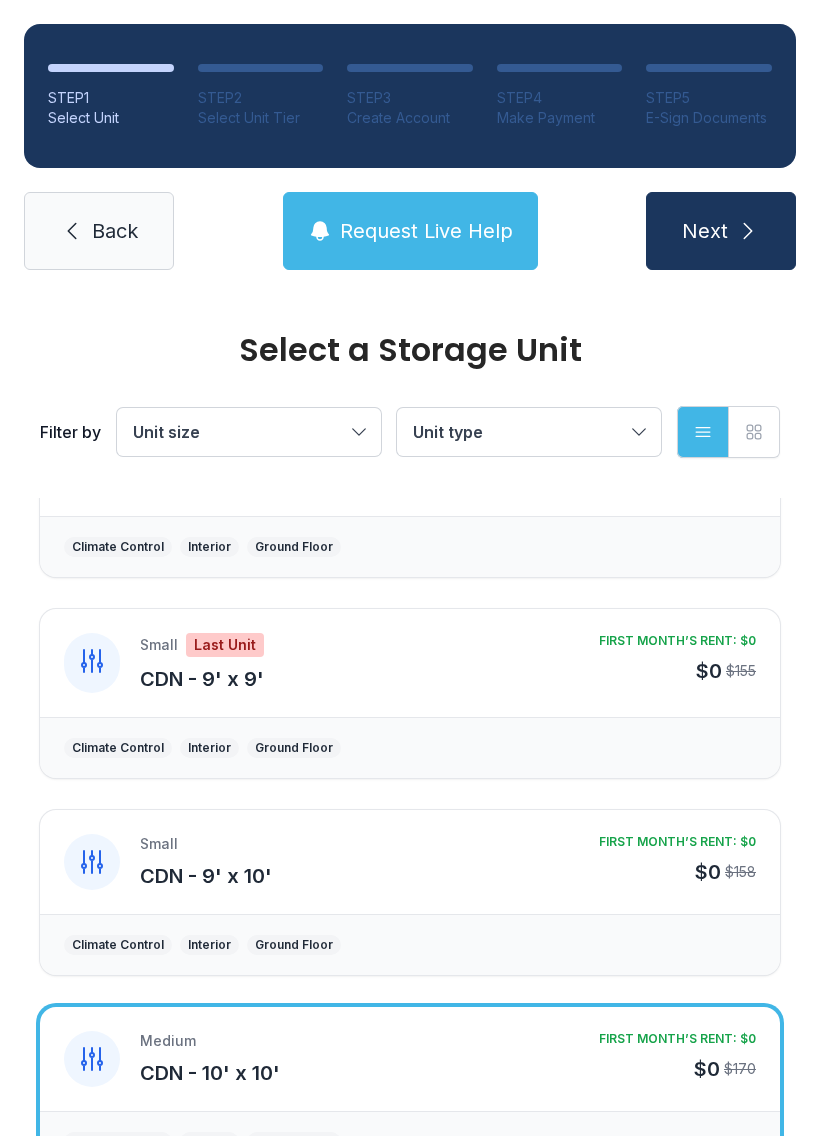 scroll, scrollTop: 901, scrollLeft: 0, axis: vertical 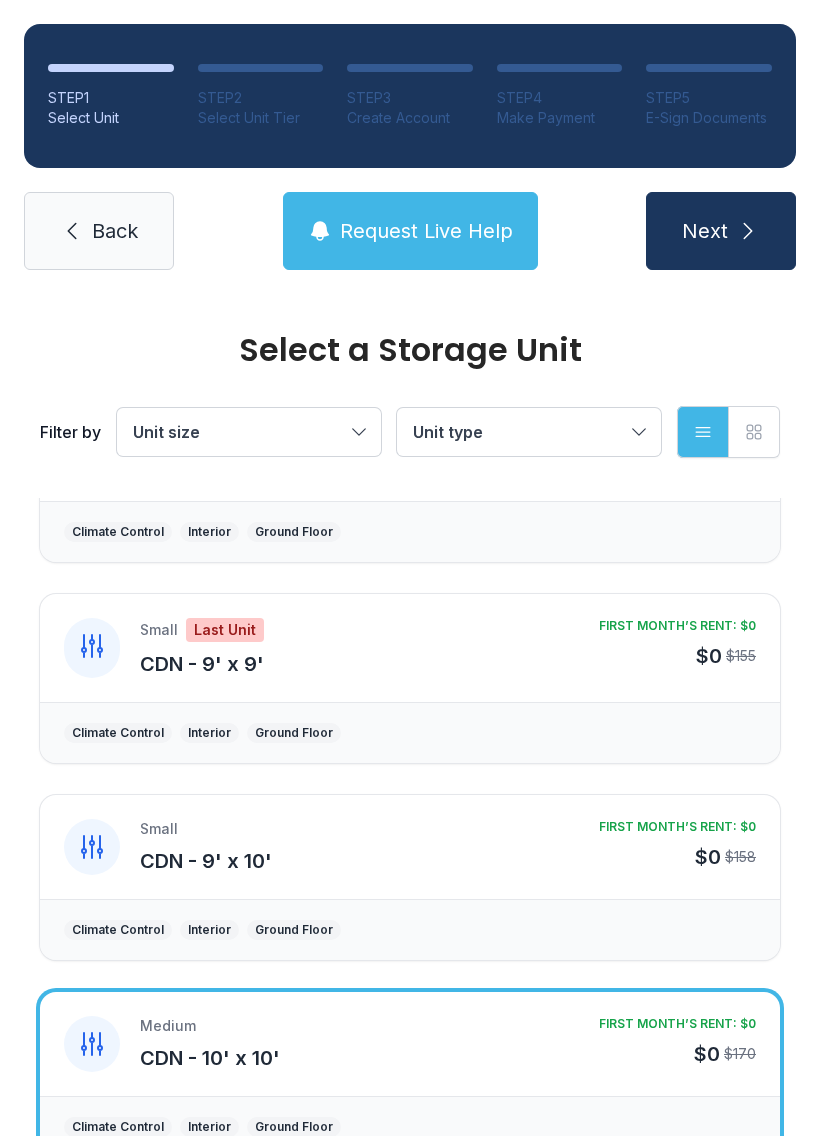 click on "Select a Storage Unit Filter by Unit size Unit type List view Grid view Small 2 Units Left CDN - 4' x 7.5' $92 Climate Control Interior Ground Floor Small Last Unit CDN - 4' x 9' FIRST MONTH’S RENT: $0 $0 $97 Climate Control Interior Ground Floor Small CDN - 4' x 10' FIRST MONTH’S RENT: $0 $0 $98 Climate Control Interior Ground Floor Small CDN - 5' x 10' FIRST MONTH’S RENT: $0 $0 $112 Climate Control Interior Ground Floor Small CDN - 7.5' x 10' FIRST MONTH’S RENT: $0 $0 $140 Climate Control Interior Ground Floor Small Last Unit CDN - 9' x 9' FIRST MONTH’S RENT: $0 $0 $155 Climate Control Interior Ground Floor Small CDN - 9' x 10' FIRST MONTH’S RENT: $0 $0 $158 Climate Control Interior Ground Floor Medium CDN - 10' x 10' FIRST MONTH’S RENT: $0 $0 $170 Climate Control Interior Ground Floor Medium CDN - 10' x 15' FIRST MONTH’S RENT: $0 $0 $224 Climate Control Interior Ground Floor Large CDN - 10' x 20' $318 Climate Control Interior Ground Floor Small Contact Us CDN - 4' x 5'" at bounding box center (410, 754) 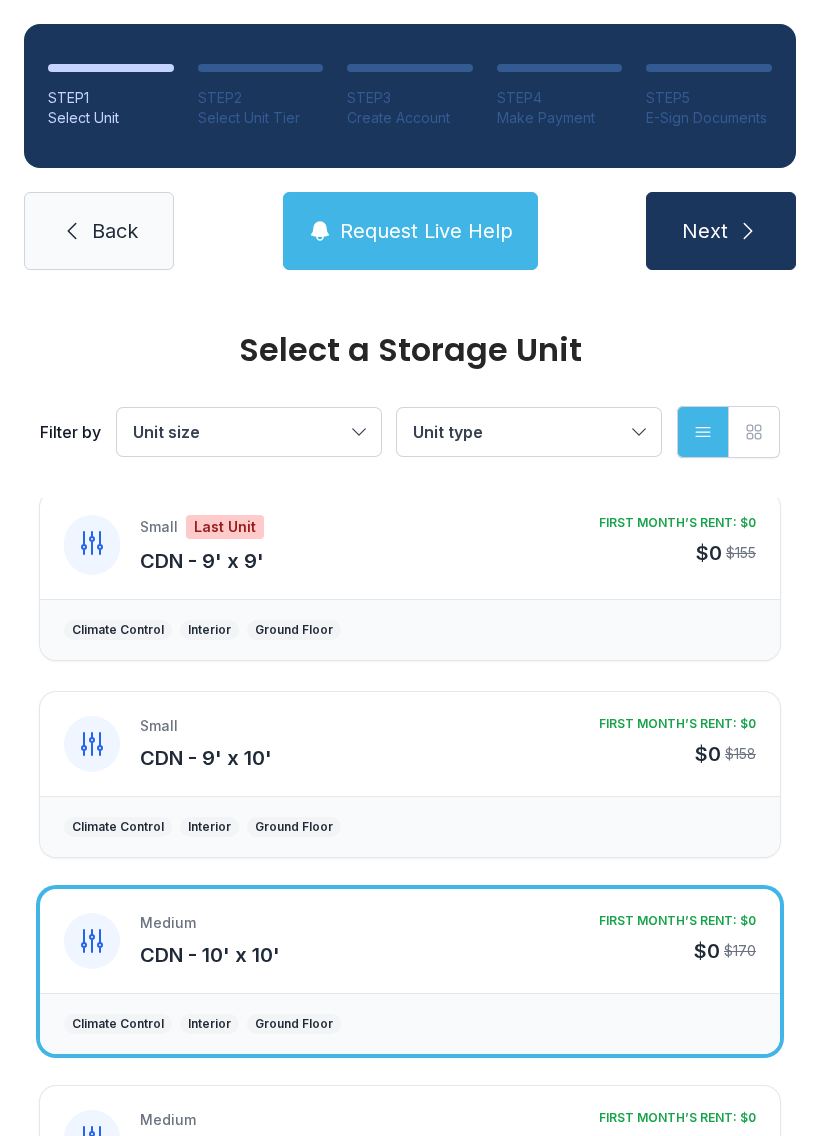 scroll, scrollTop: 1022, scrollLeft: 0, axis: vertical 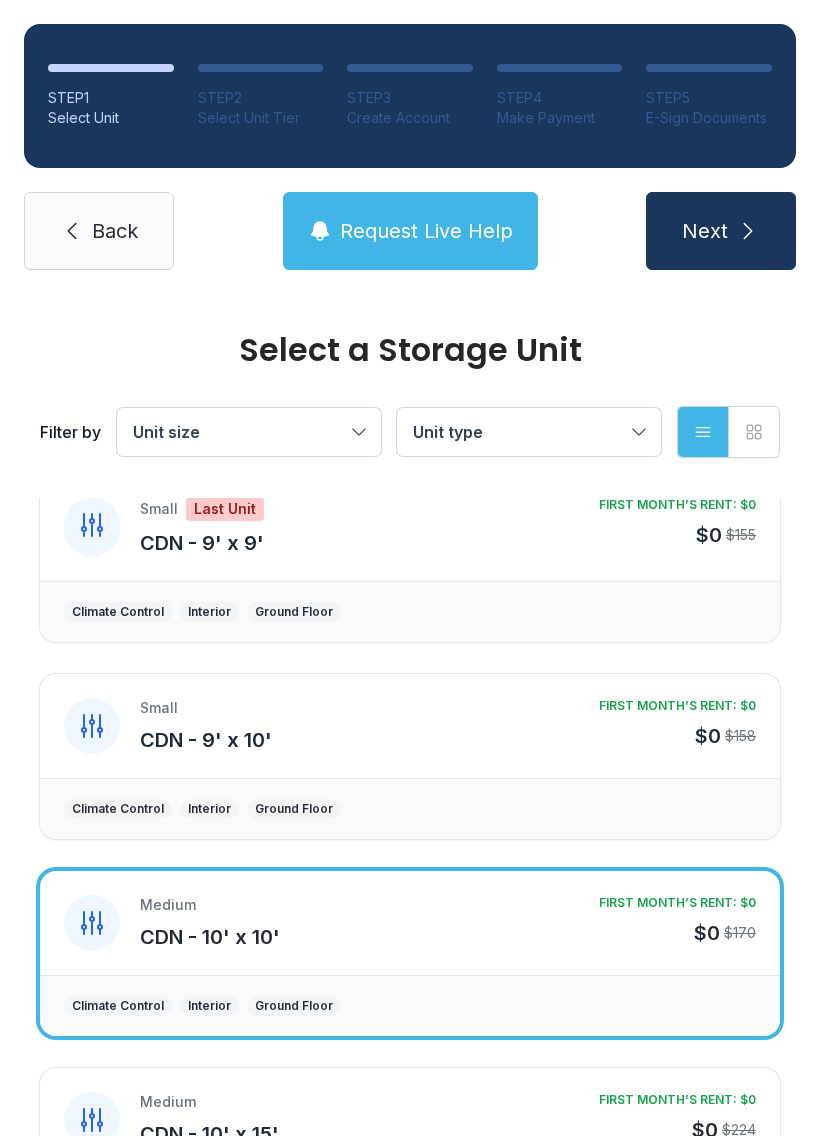 click on "Medium CDN - 10' x 10' FIRST MONTH’S RENT: $0 $0 $170" at bounding box center [410, 923] 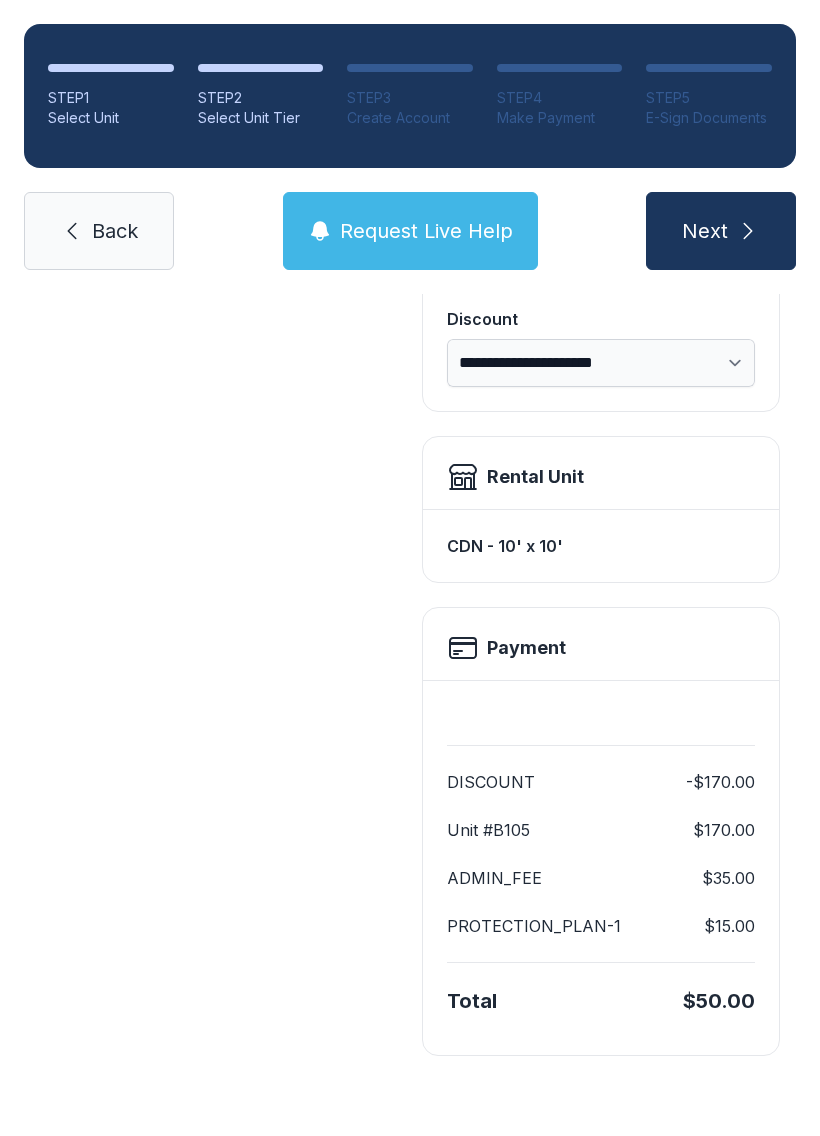 scroll, scrollTop: 0, scrollLeft: 0, axis: both 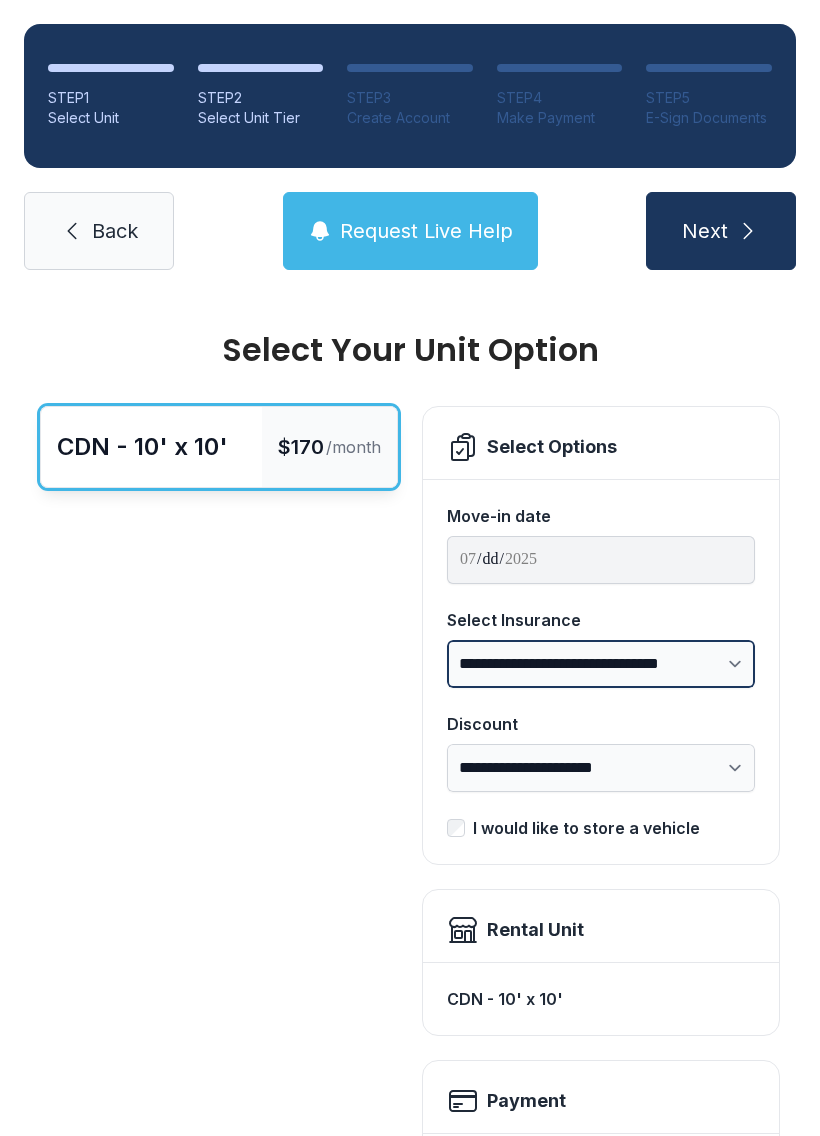 click on "**********" at bounding box center (601, 664) 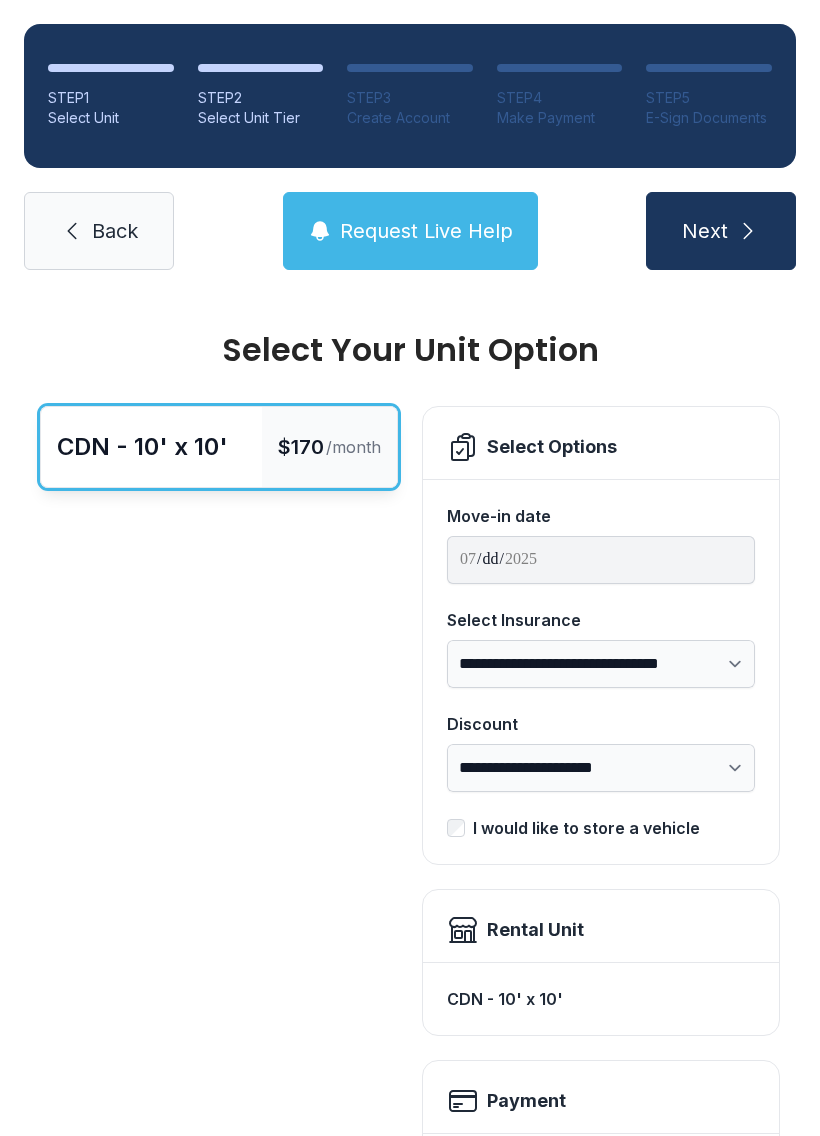 click 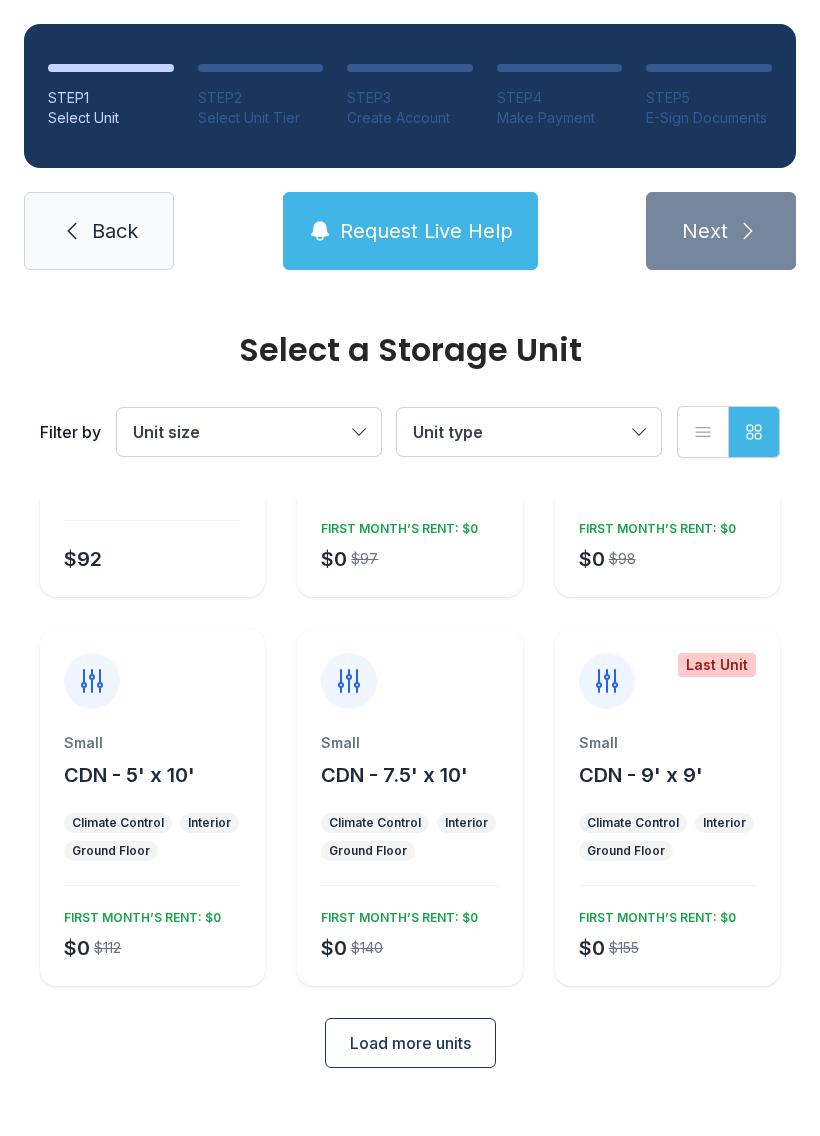 scroll, scrollTop: 230, scrollLeft: 0, axis: vertical 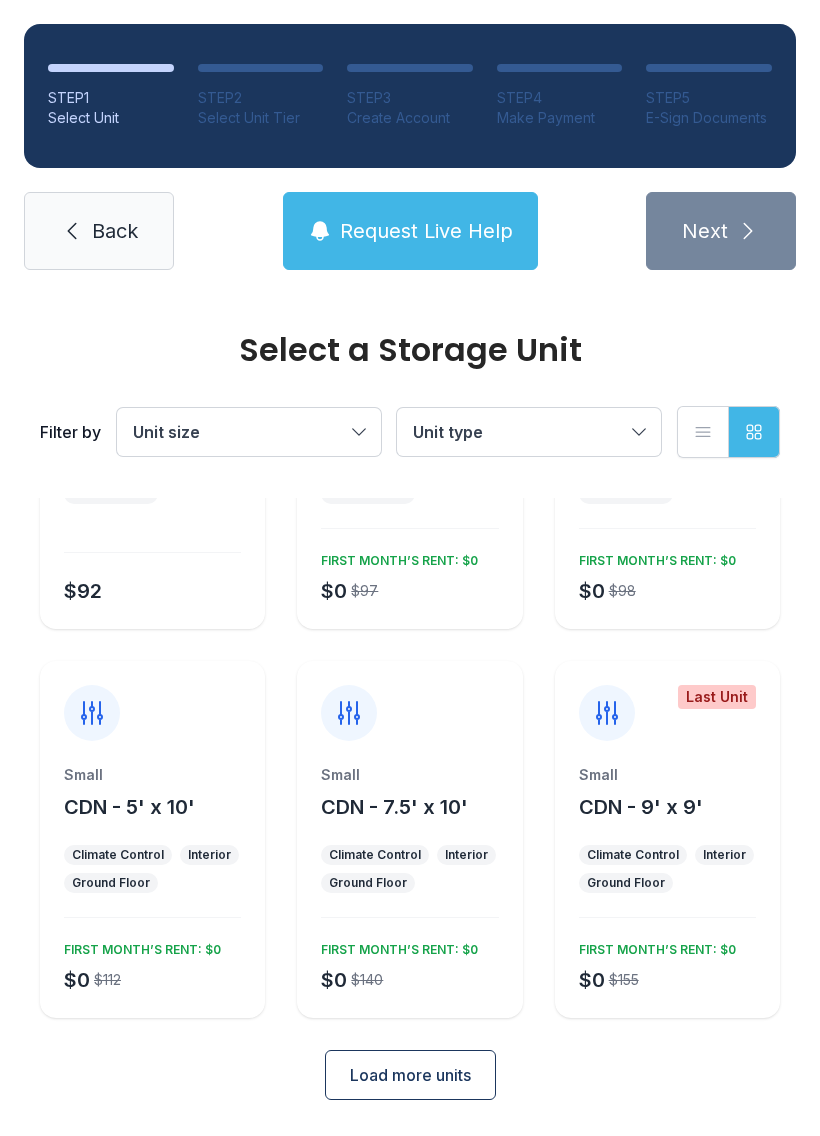 click on "Load more units" at bounding box center [410, 1075] 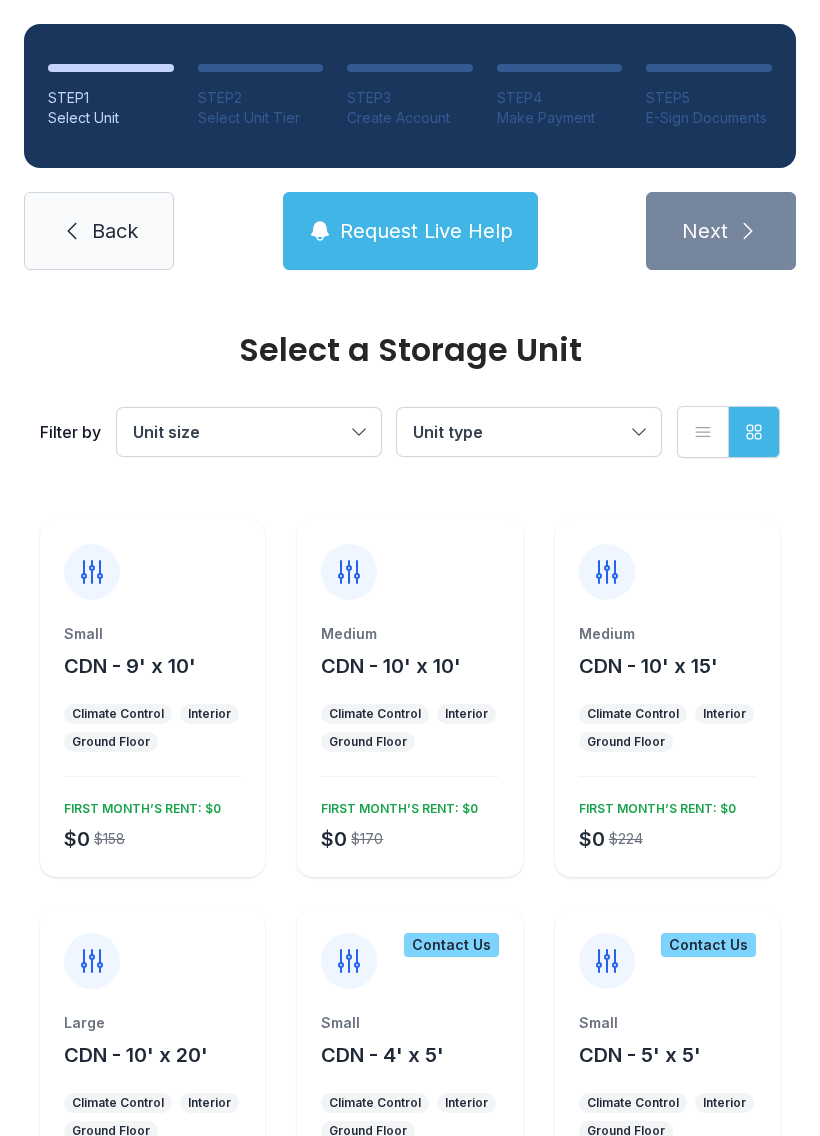 scroll, scrollTop: 765, scrollLeft: 0, axis: vertical 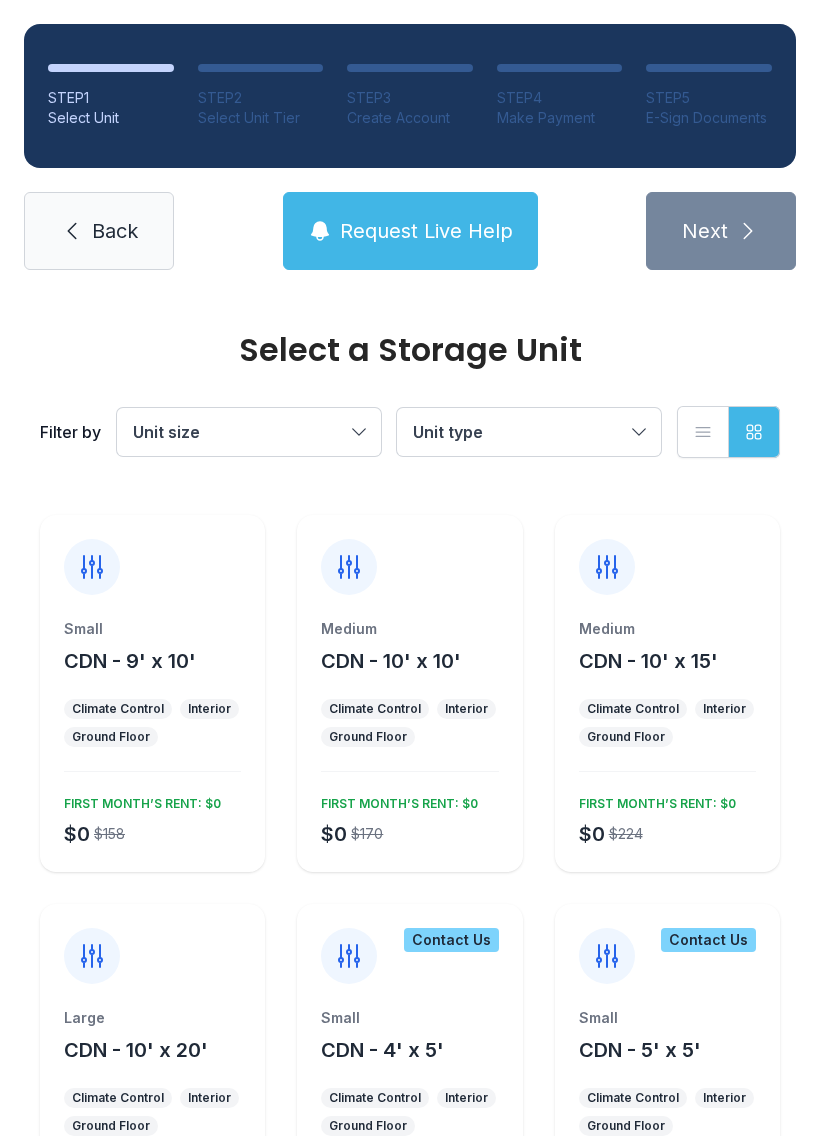 click on "Medium CDN - 10' x 10' Climate Control Interior Ground Floor $0 $170 FIRST MONTH’S RENT: $0" at bounding box center [409, 745] 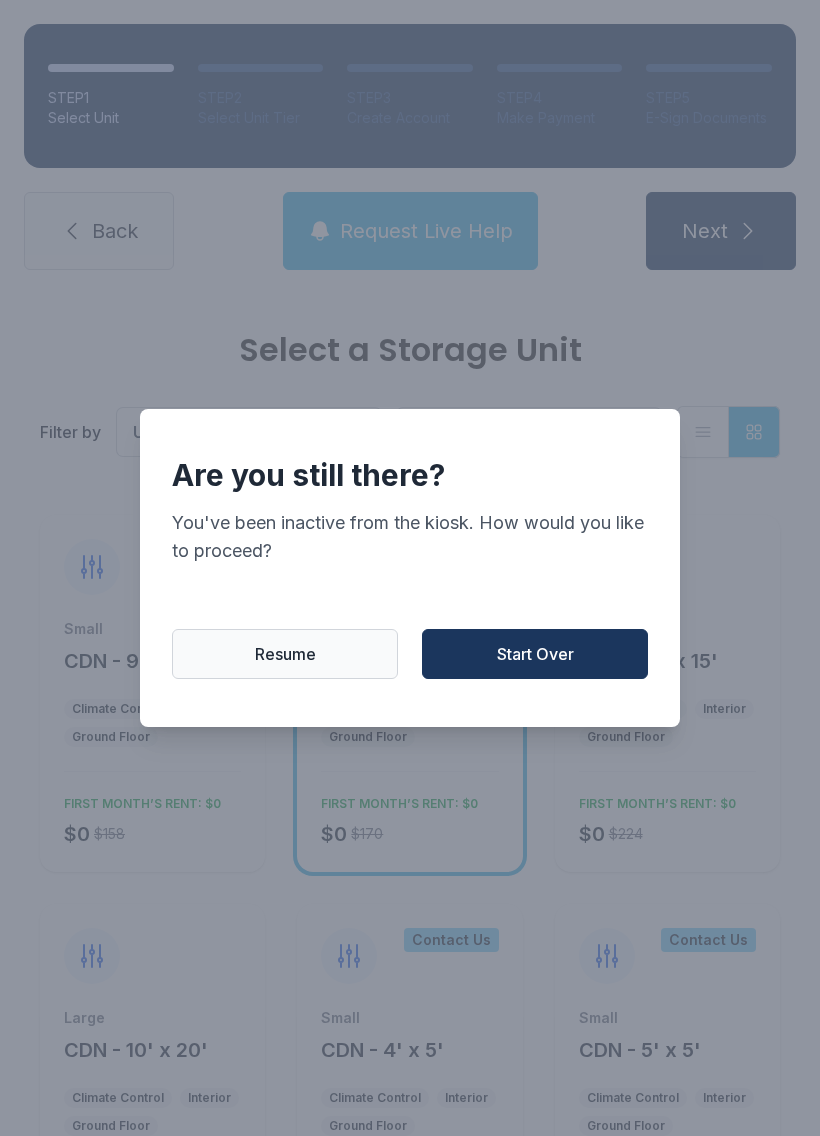 click on "Resume" at bounding box center [285, 654] 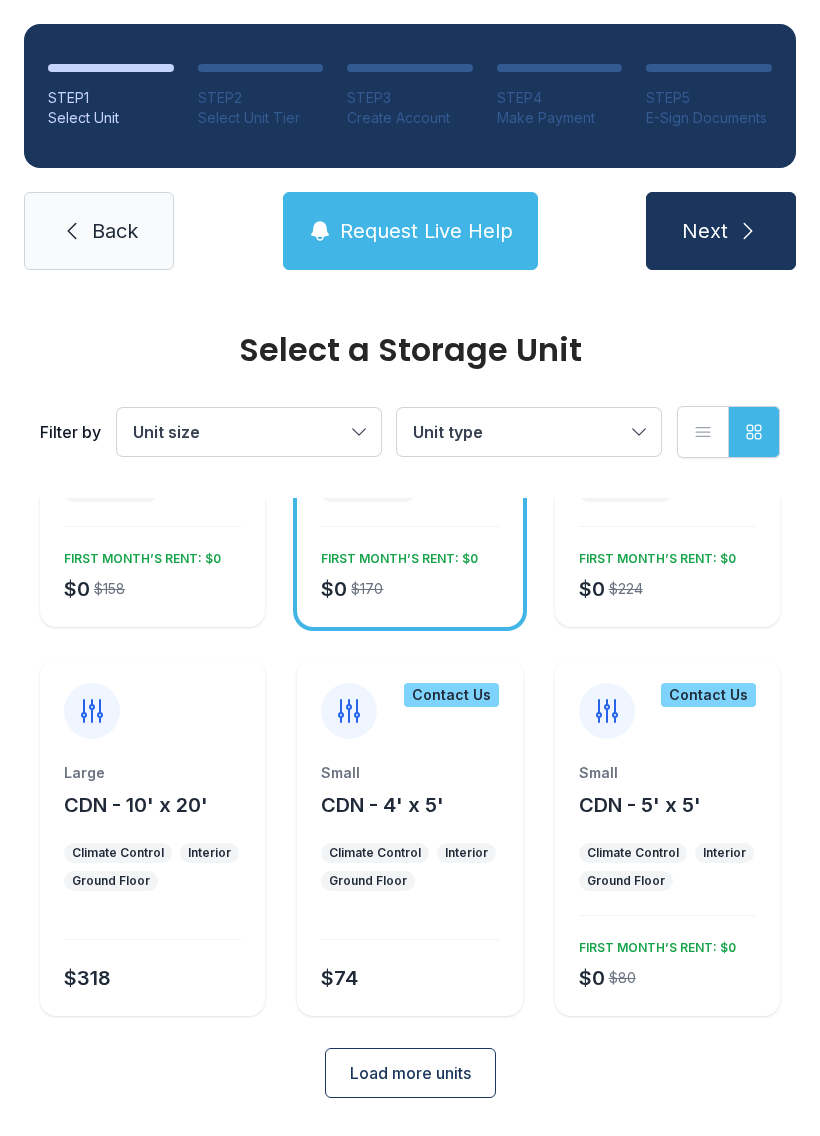 scroll, scrollTop: 1008, scrollLeft: 0, axis: vertical 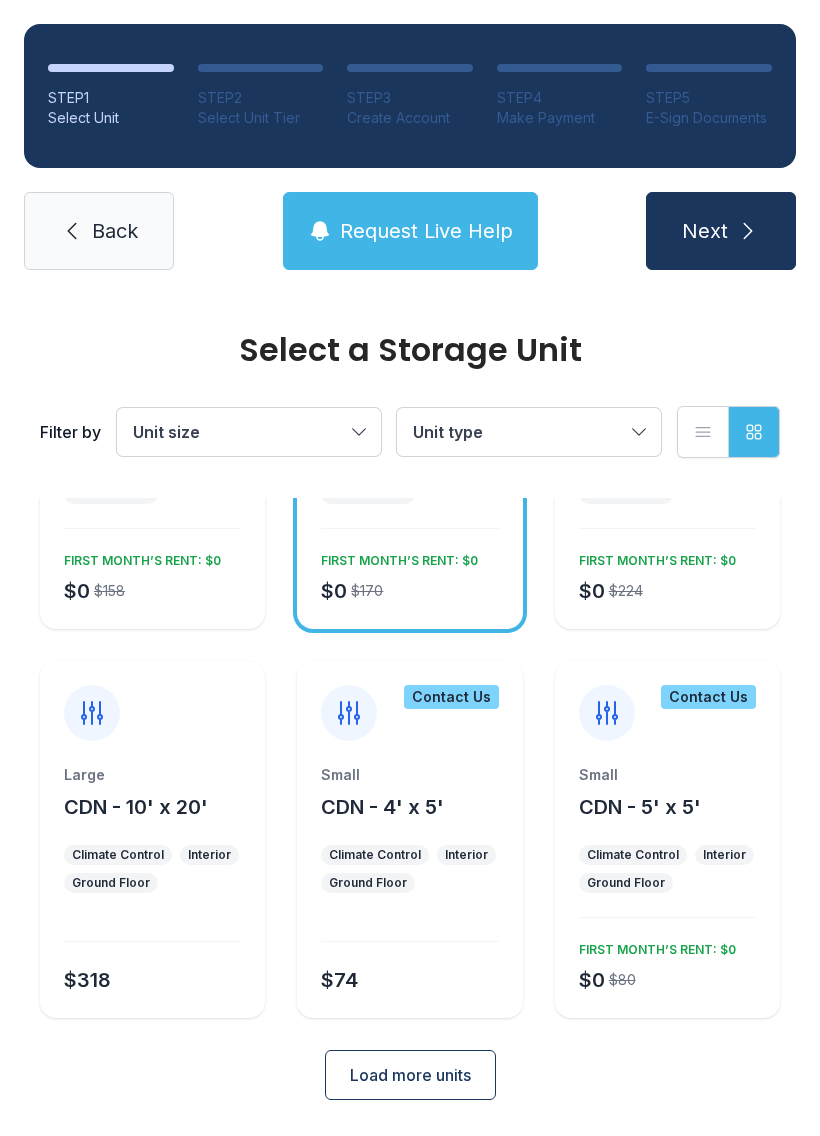 click on "Load more units" at bounding box center [410, 1075] 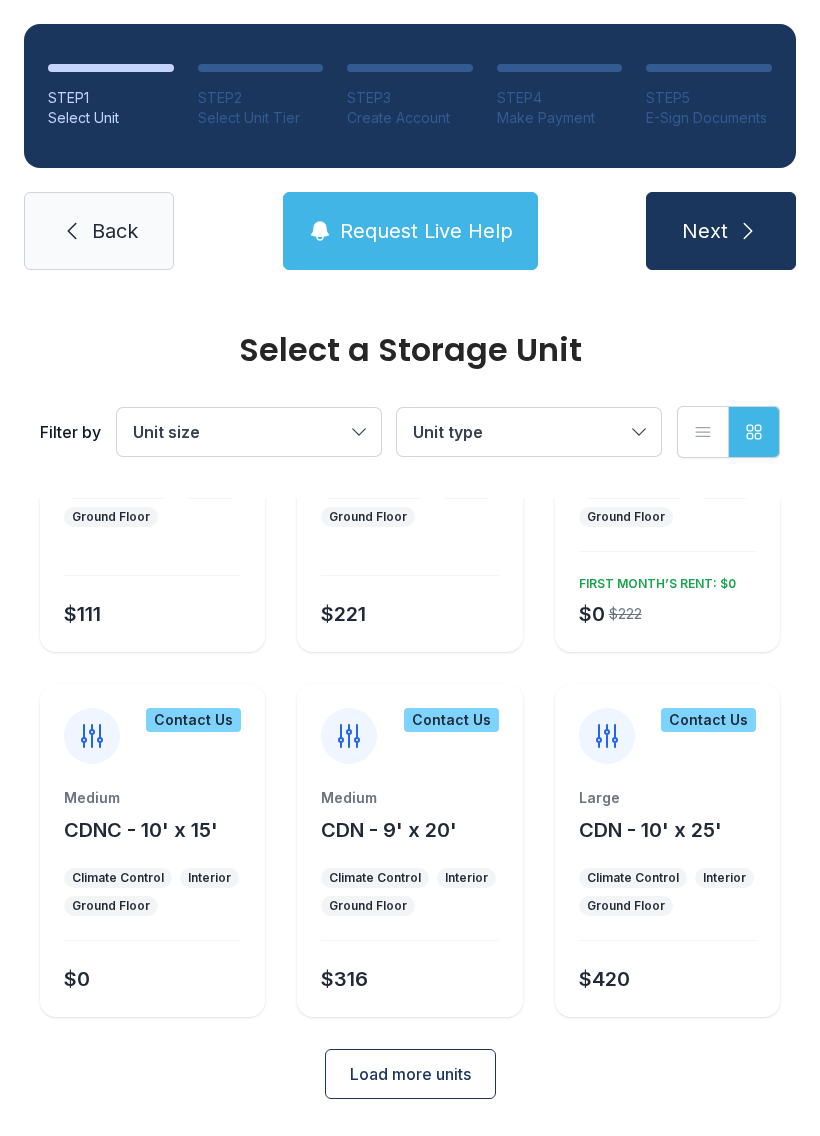 scroll, scrollTop: 1762, scrollLeft: 0, axis: vertical 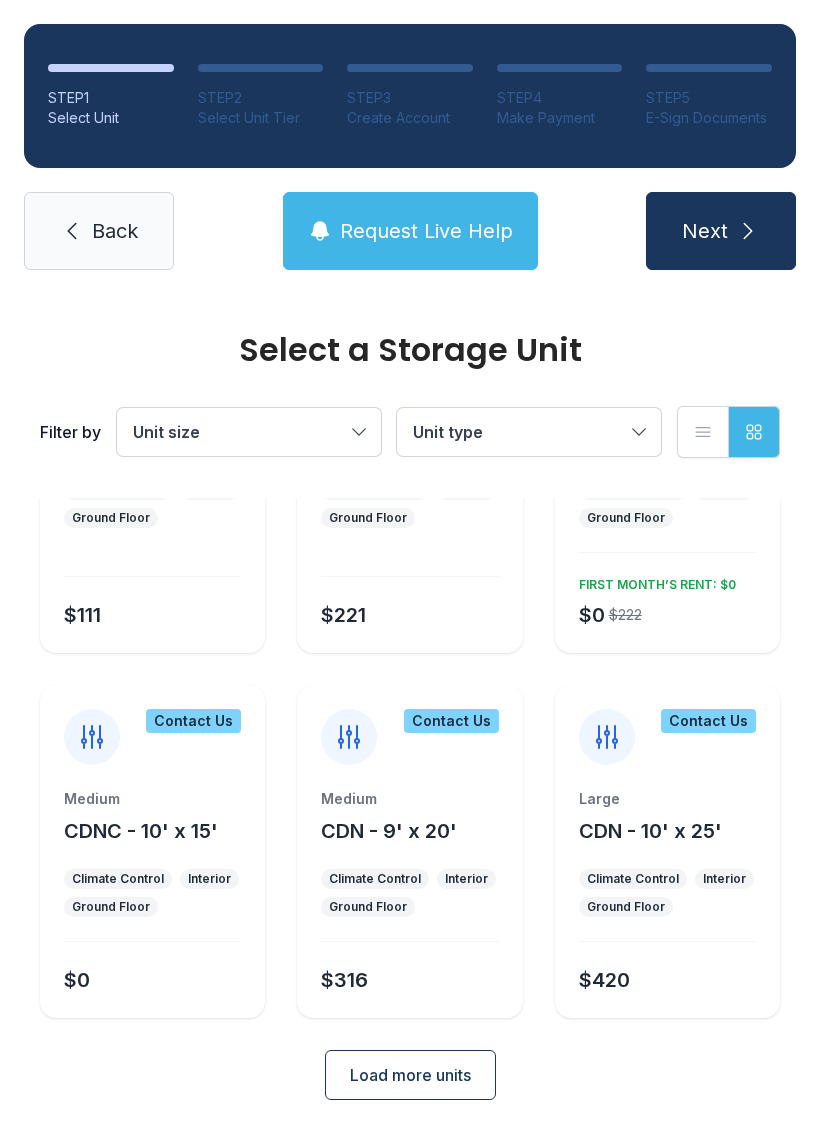 click on "Load more units" at bounding box center (410, 1075) 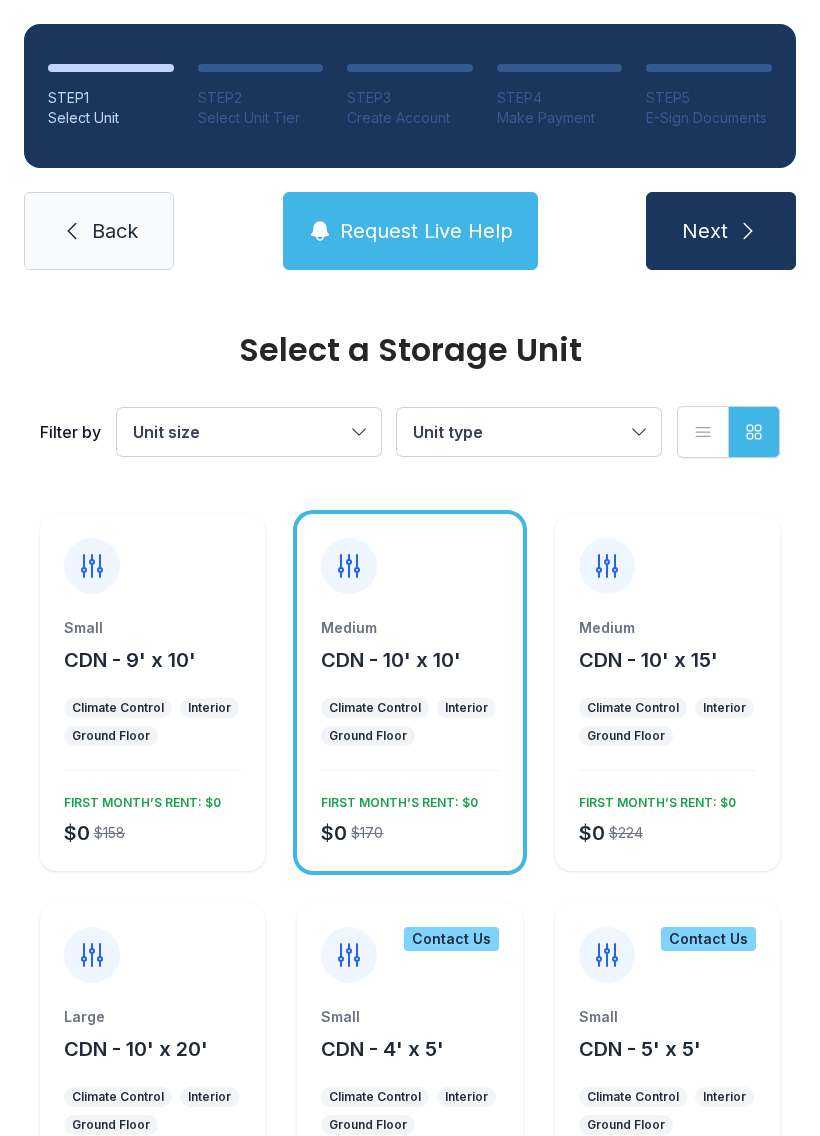 scroll, scrollTop: 749, scrollLeft: 0, axis: vertical 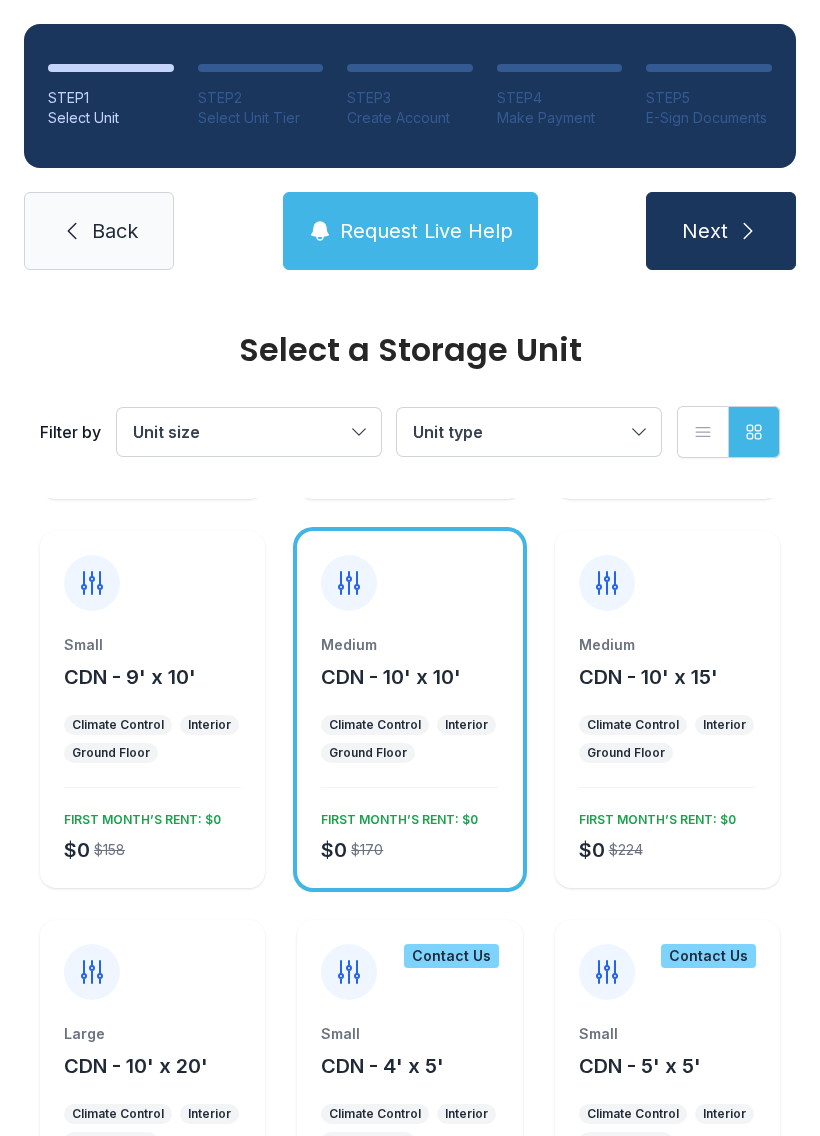 click on "Climate Control Interior Ground Floor" at bounding box center [409, 739] 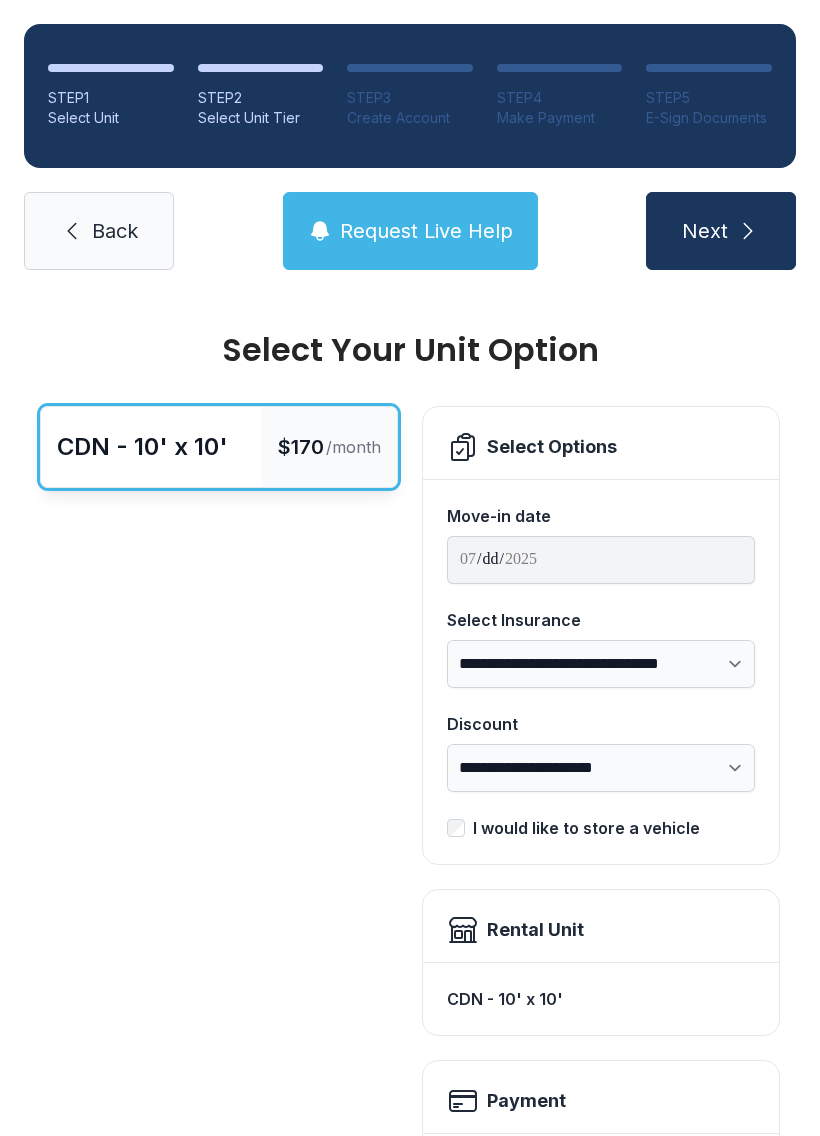 scroll, scrollTop: 0, scrollLeft: 0, axis: both 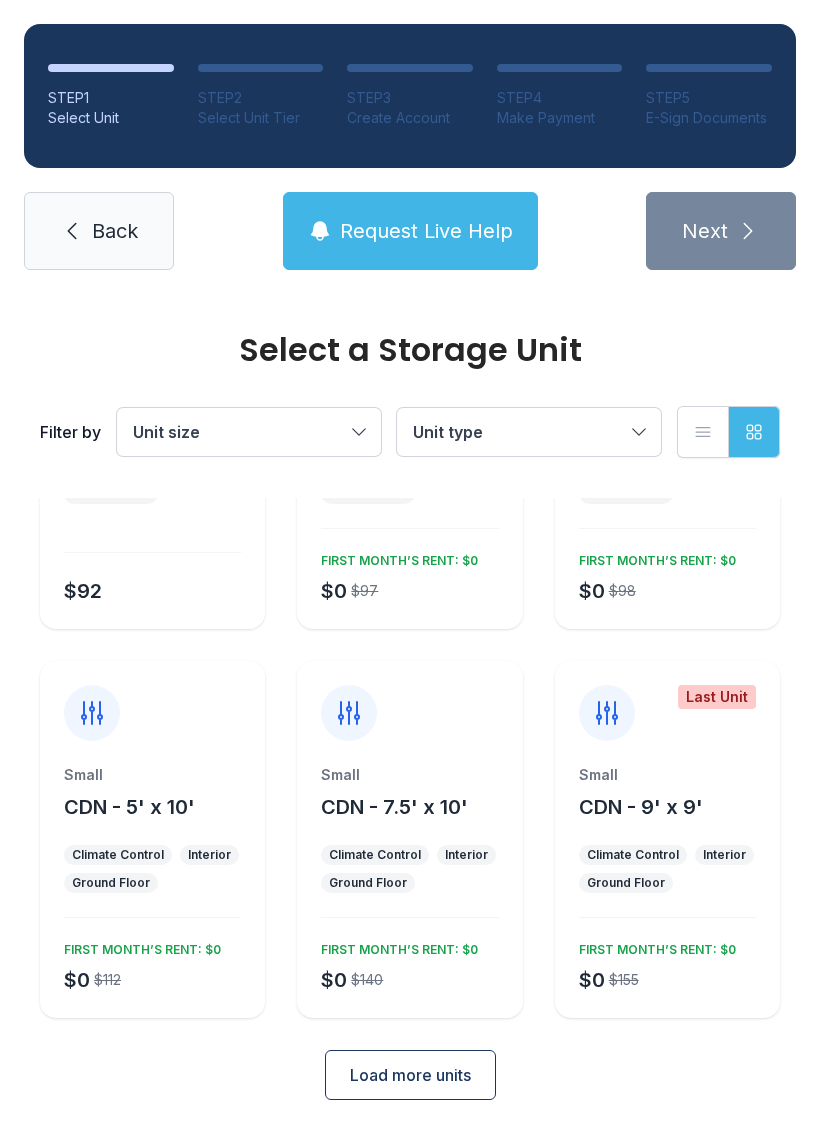 click on "Load more units" at bounding box center [410, 1075] 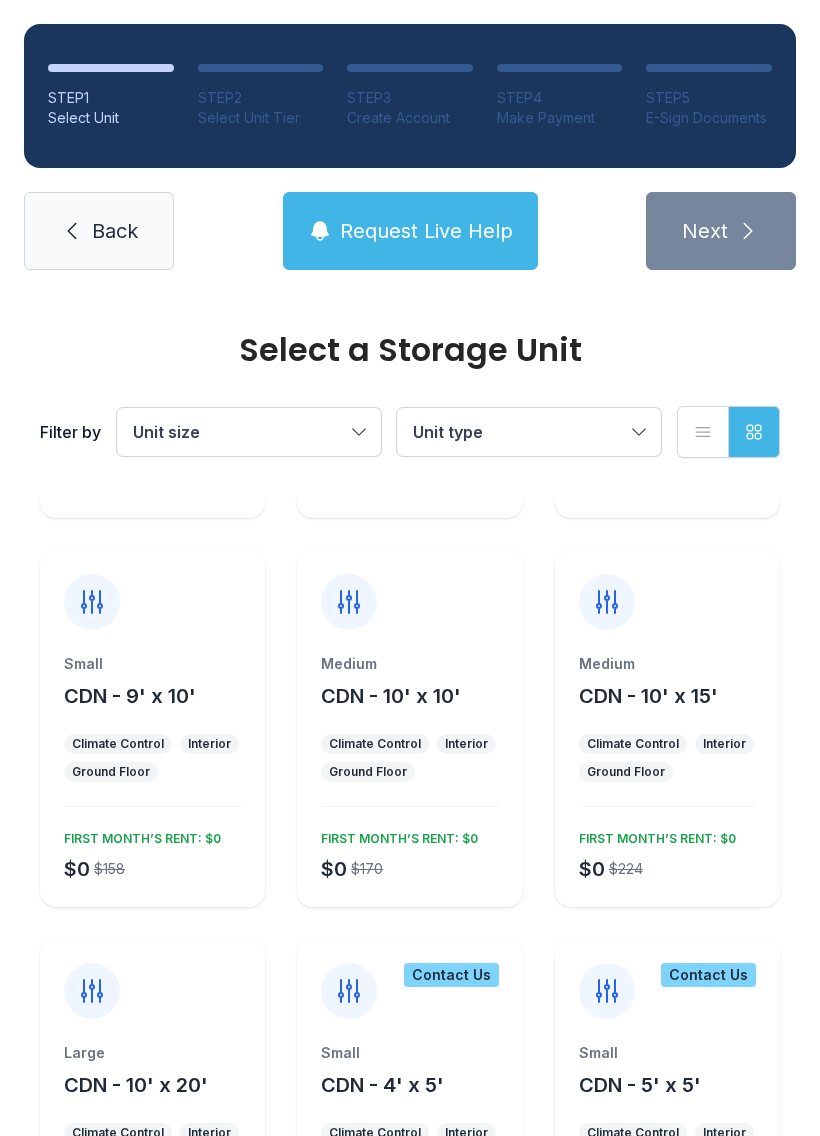 scroll, scrollTop: 729, scrollLeft: 0, axis: vertical 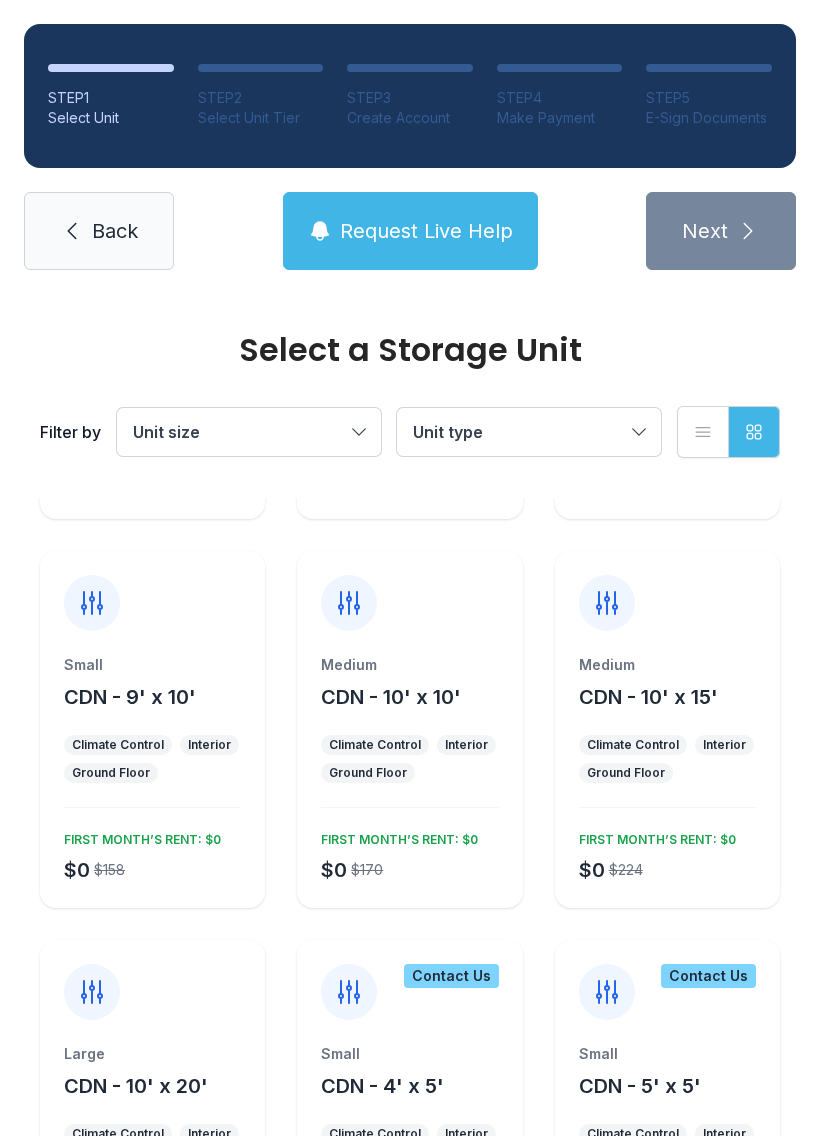 click on "Interior" at bounding box center (466, 745) 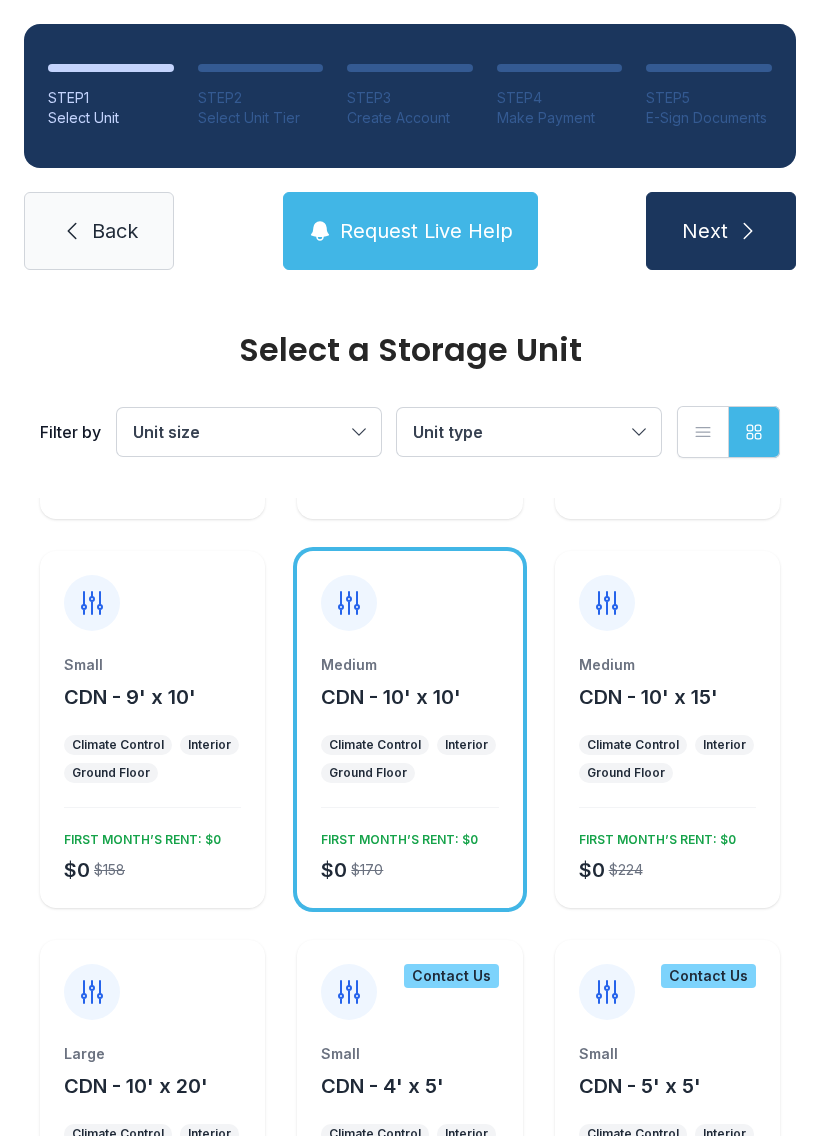click 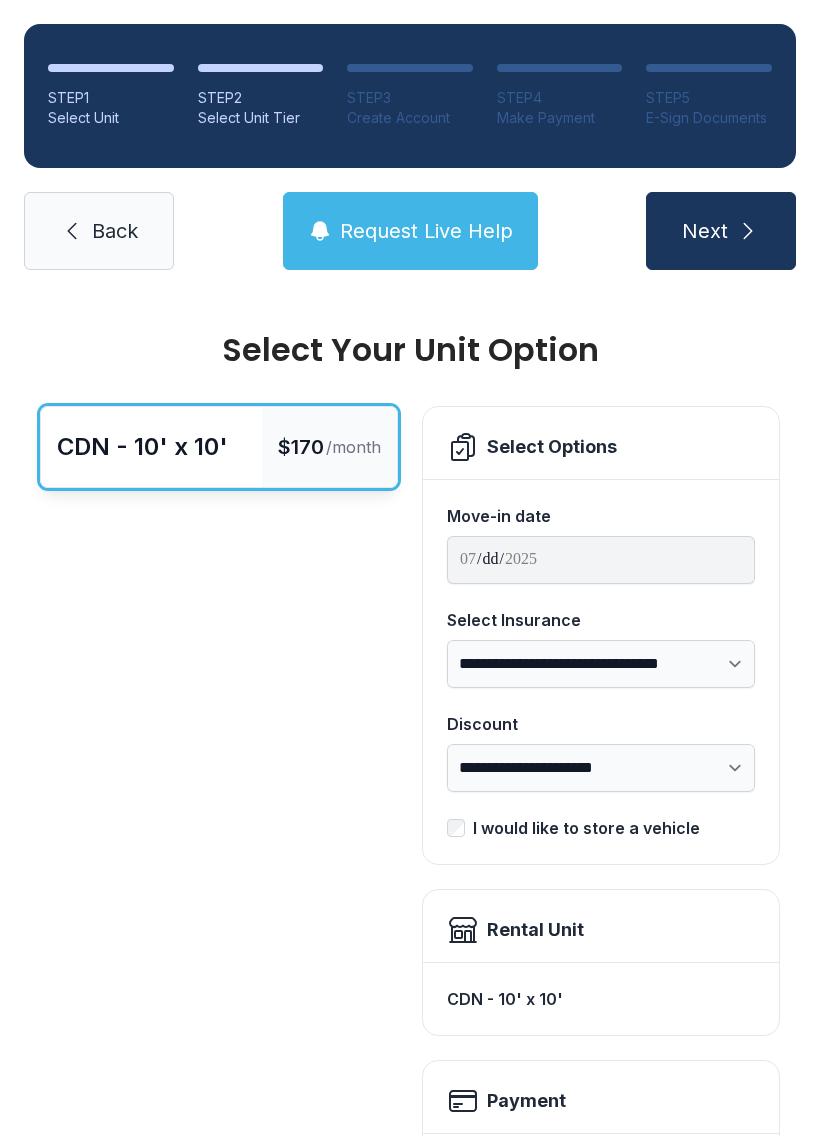 scroll, scrollTop: 0, scrollLeft: 0, axis: both 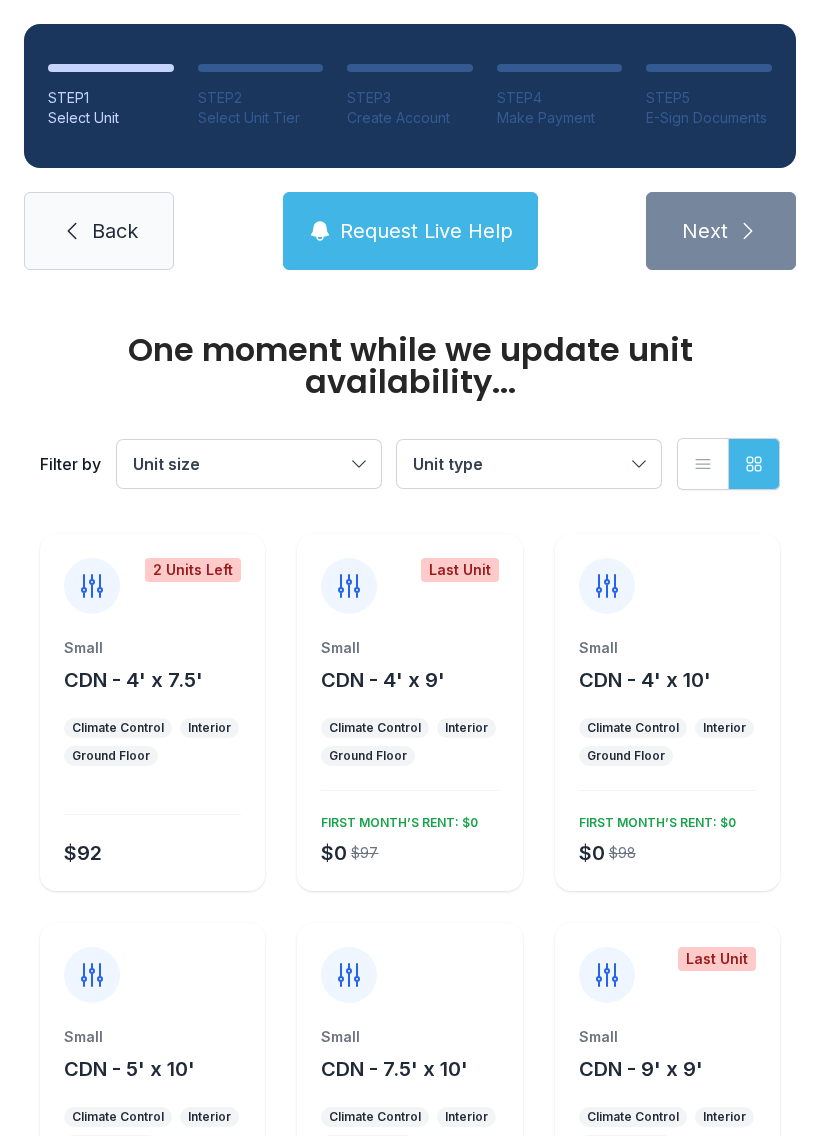 click on "Unit type" at bounding box center (529, 464) 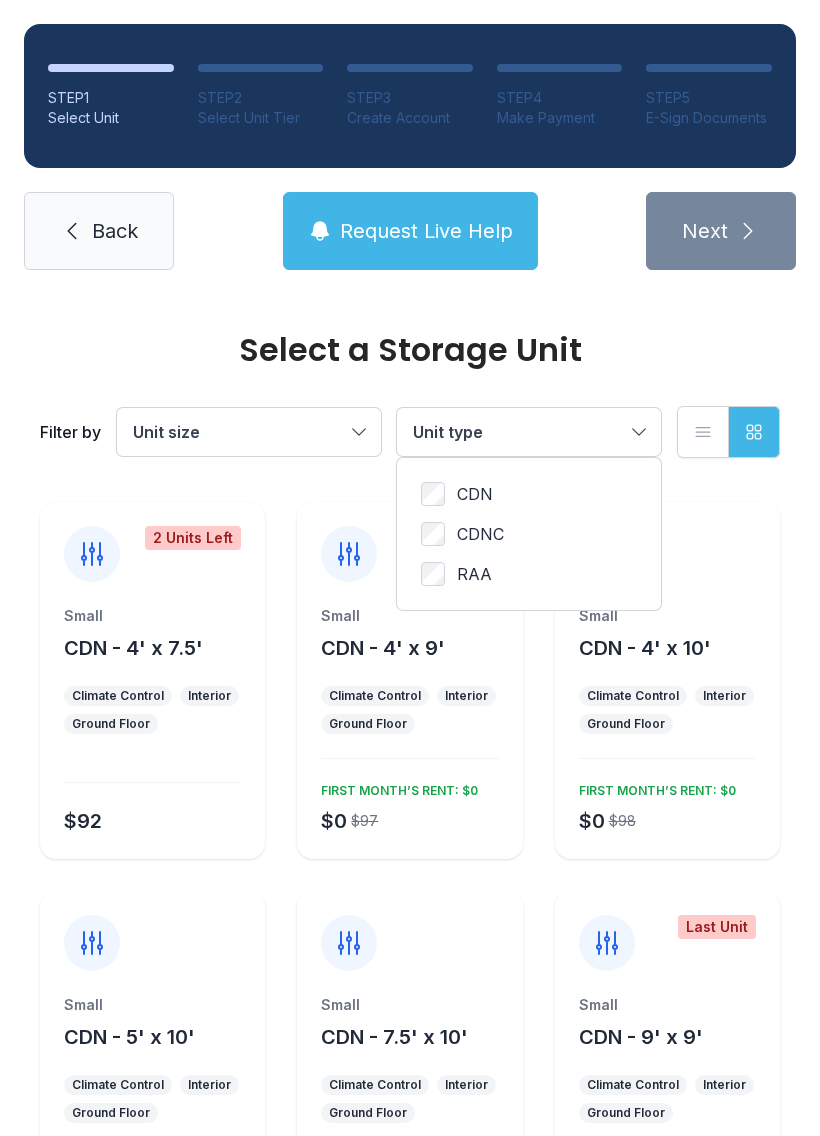 click on "Unit type" at bounding box center [529, 432] 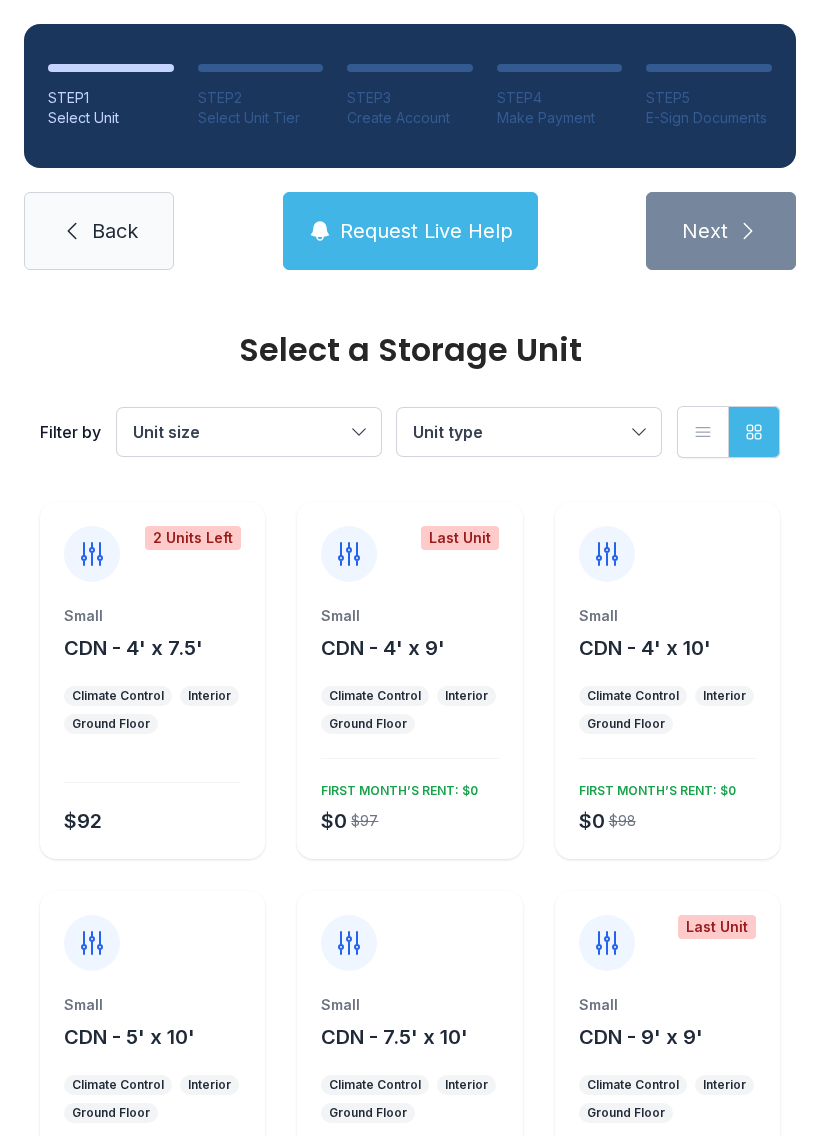 click 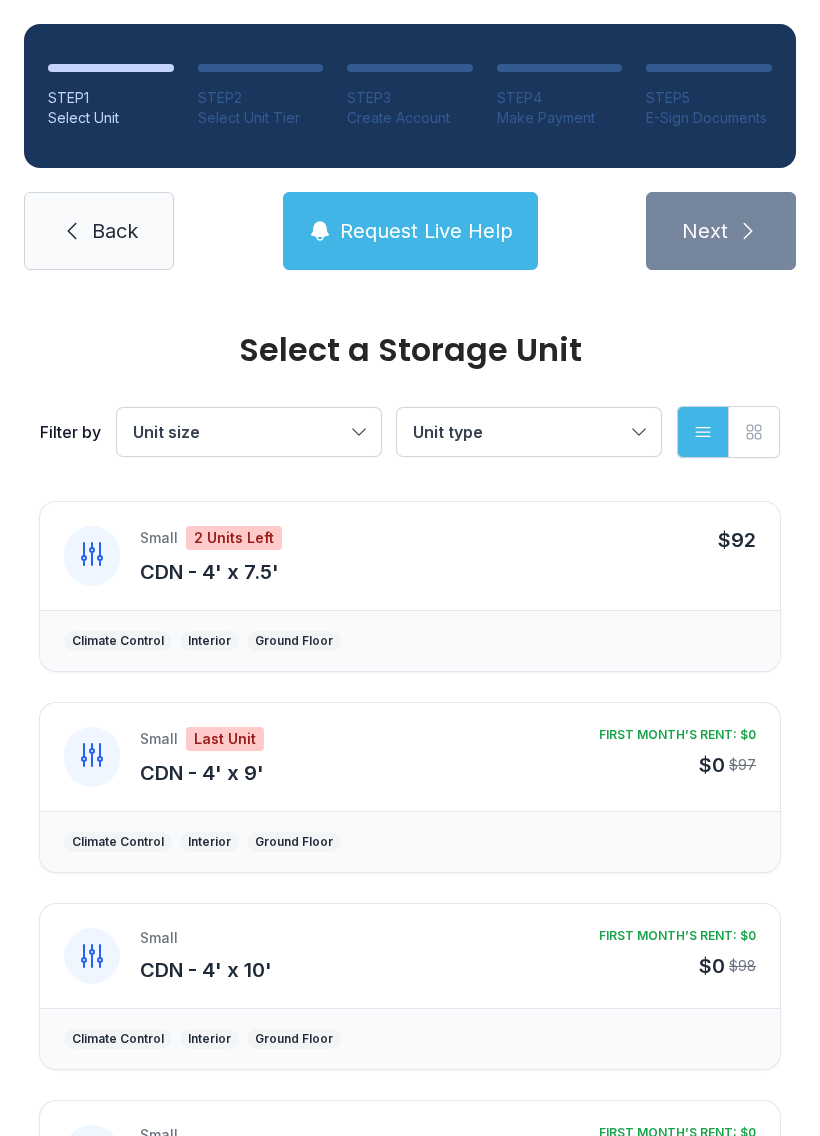 scroll, scrollTop: 2, scrollLeft: 0, axis: vertical 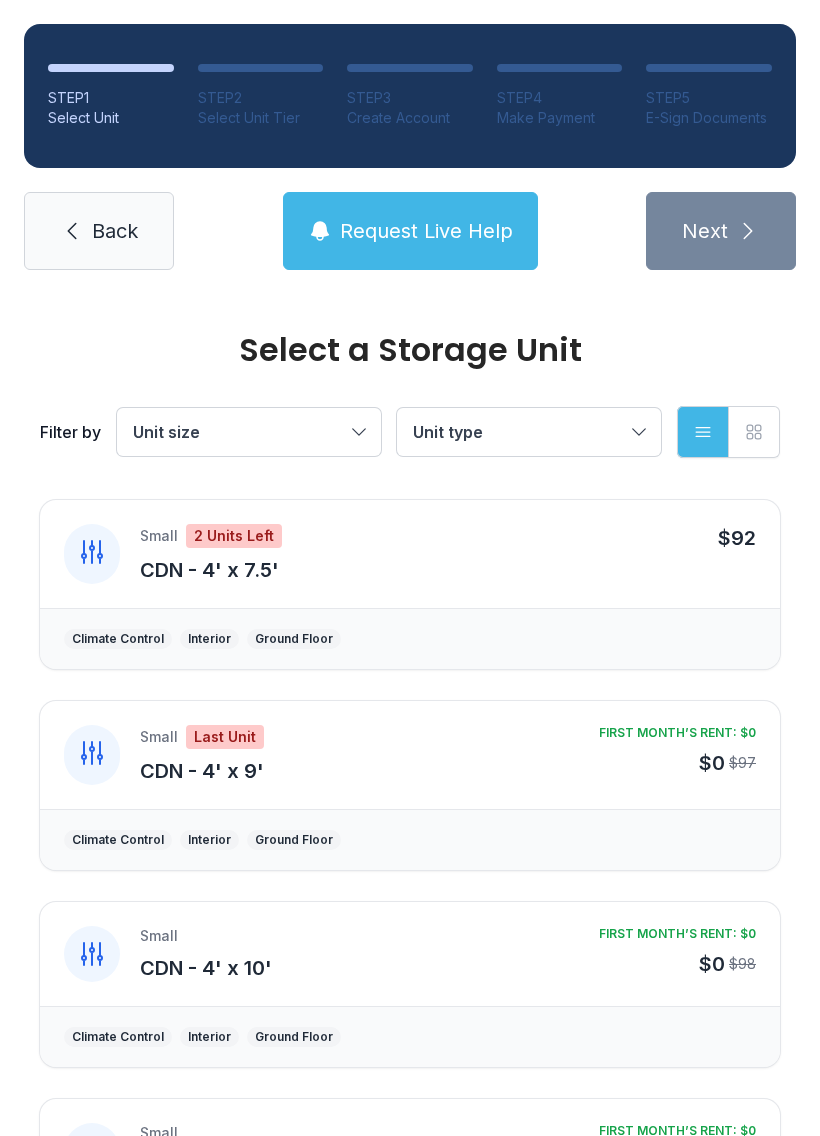 click on "Unit size" at bounding box center [249, 432] 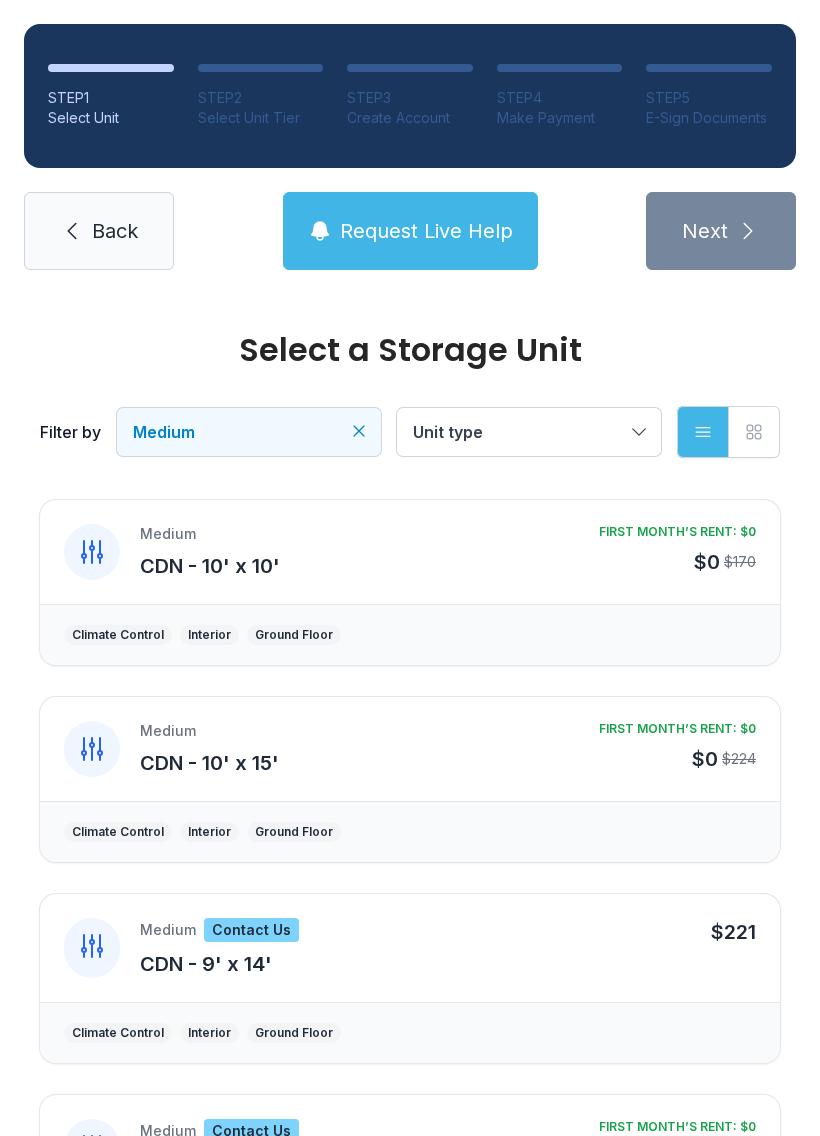click on "Climate Control Interior Ground Floor" at bounding box center [410, 635] 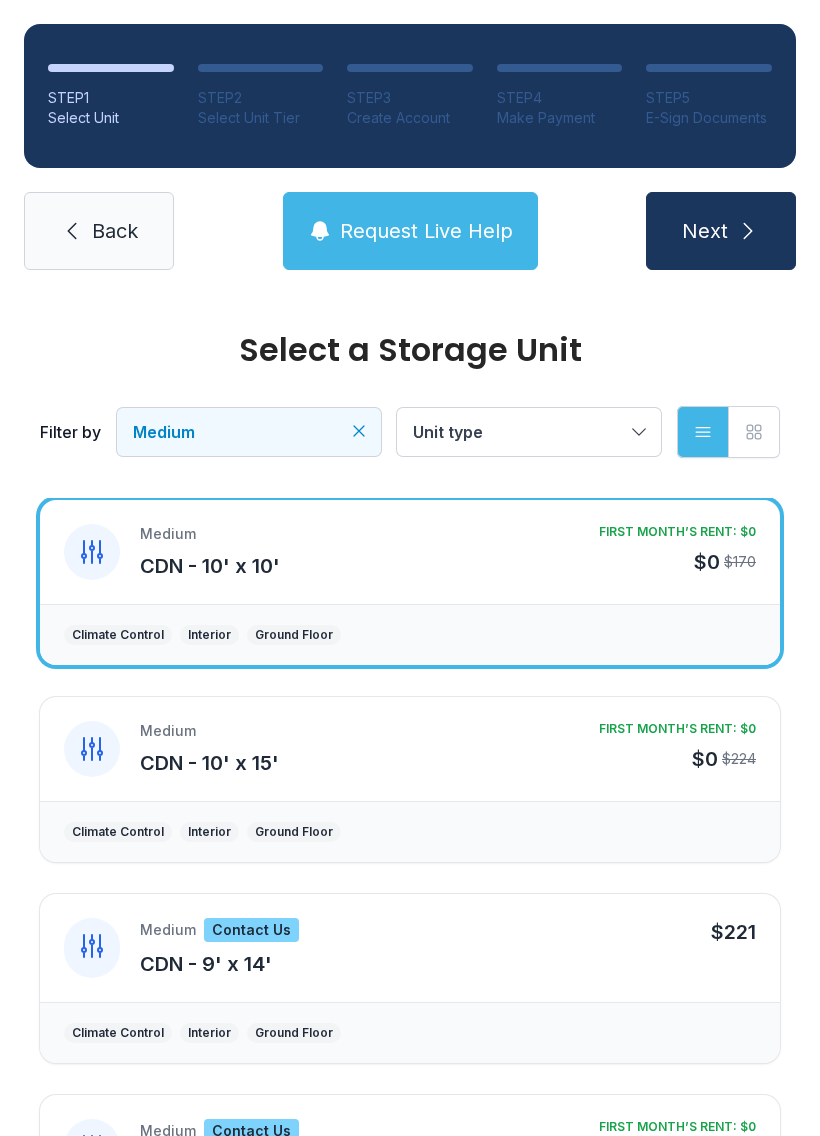 click 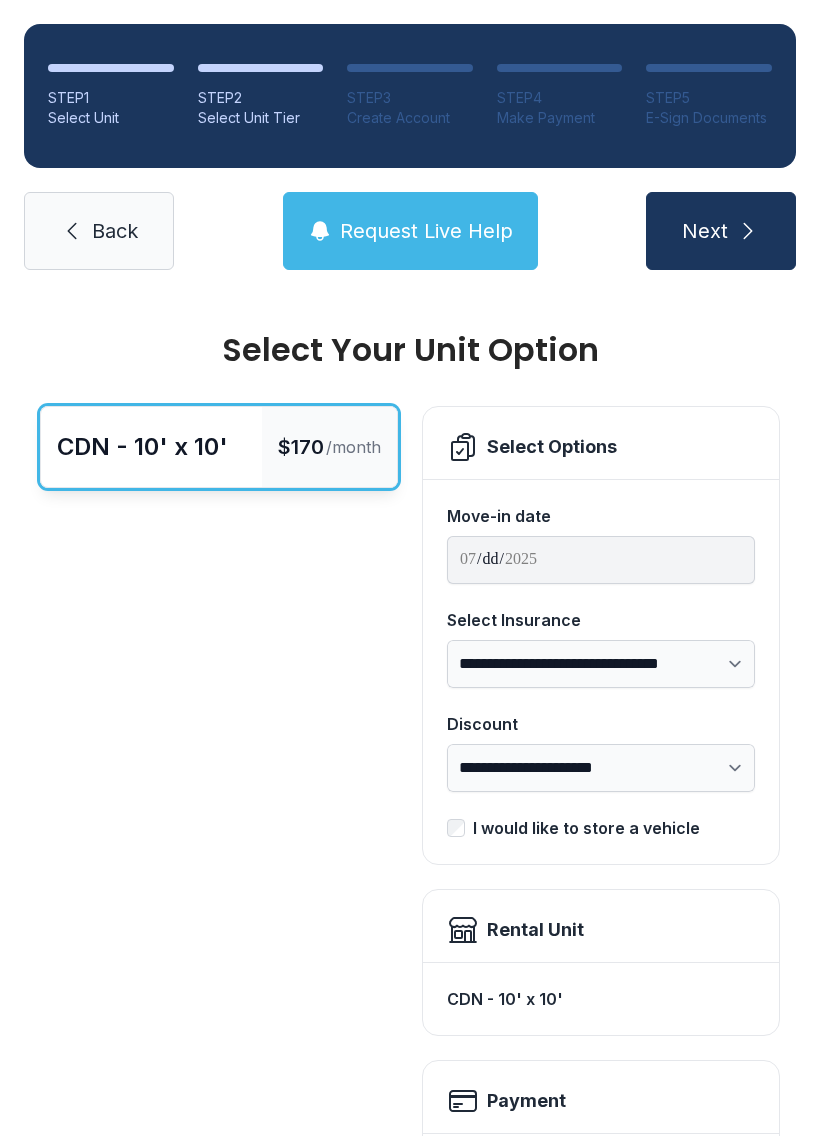 scroll, scrollTop: 0, scrollLeft: 0, axis: both 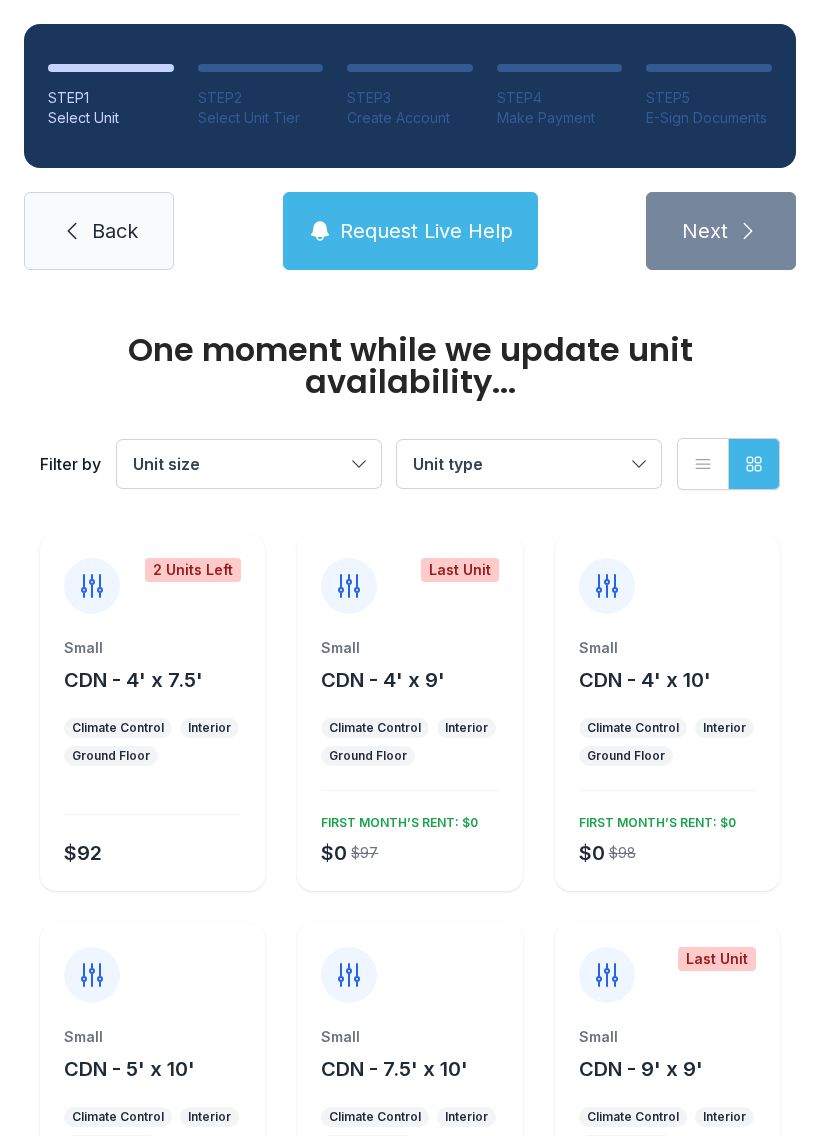 click 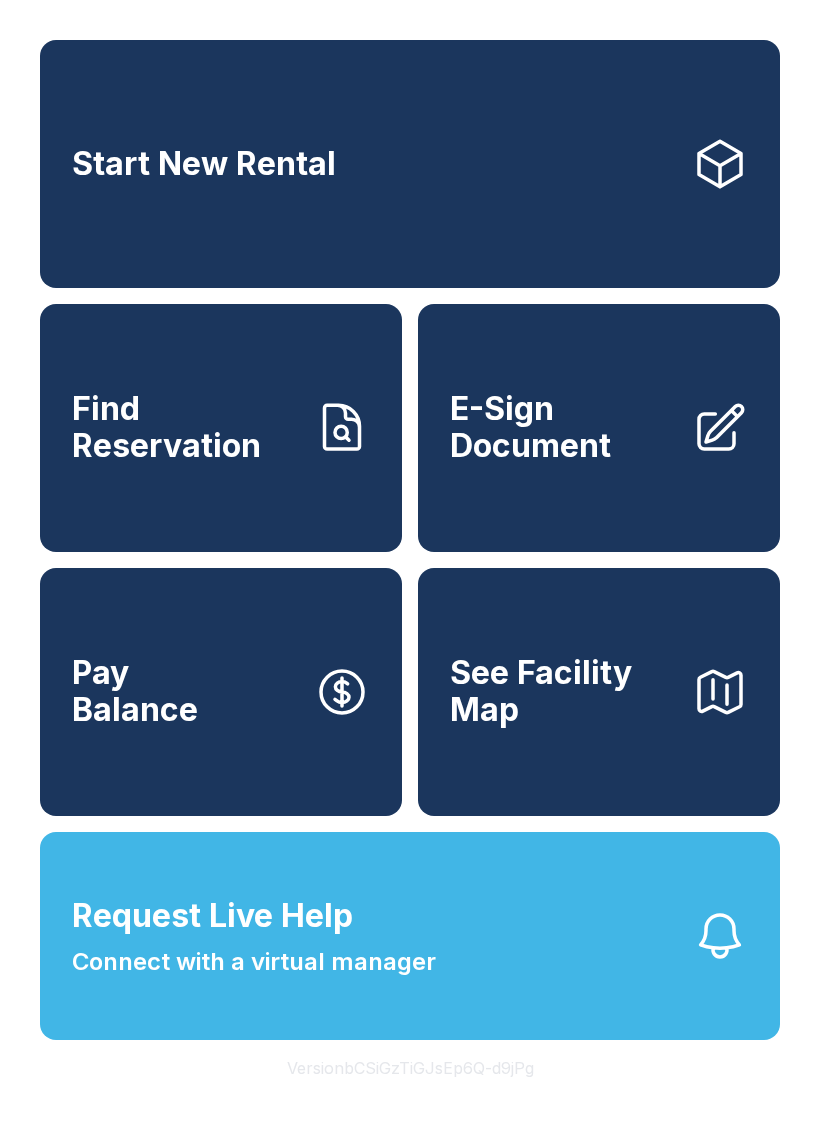 click on "Find Reservation" at bounding box center [185, 427] 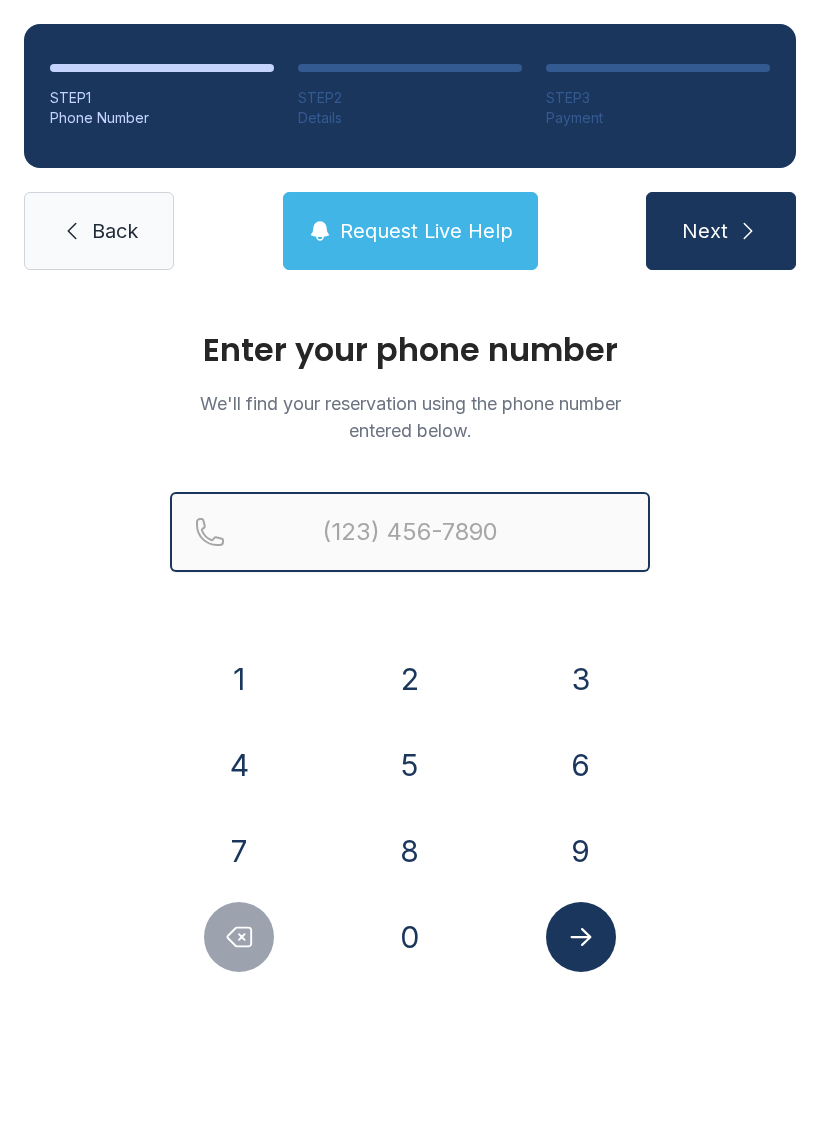 click at bounding box center (410, 532) 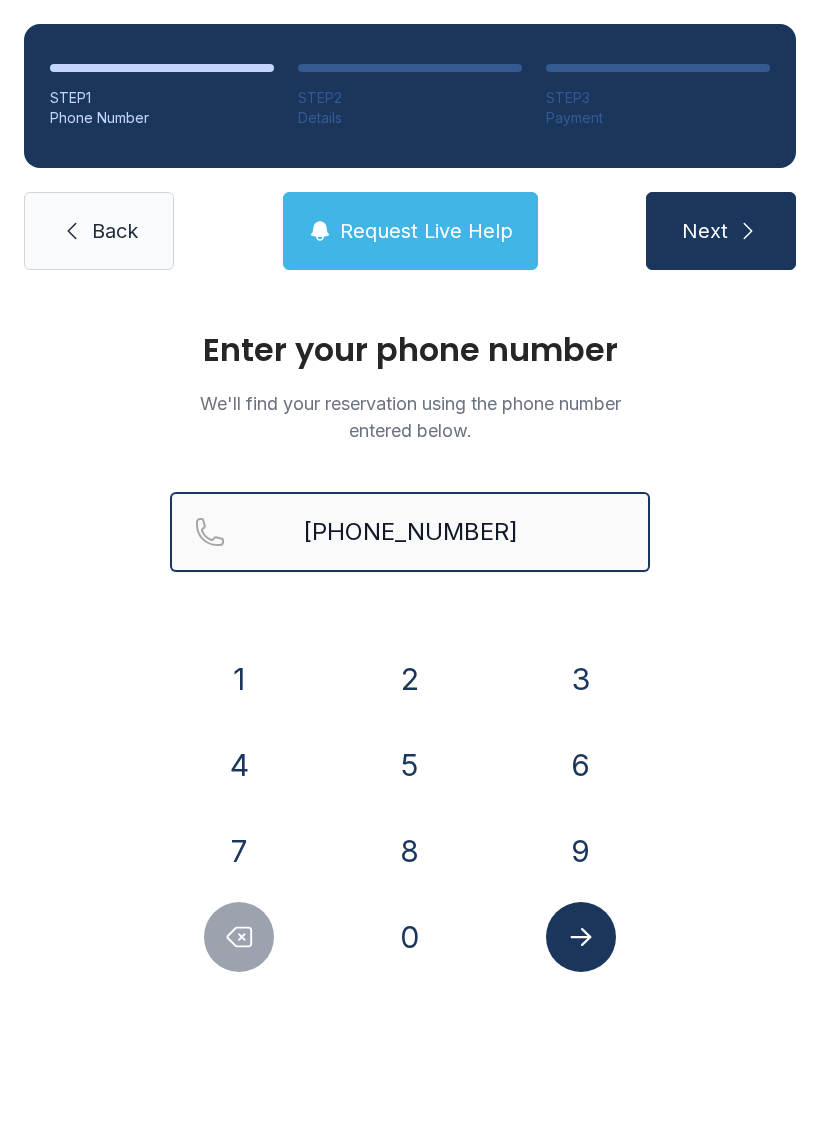 type on "[PHONE_NUMBER]" 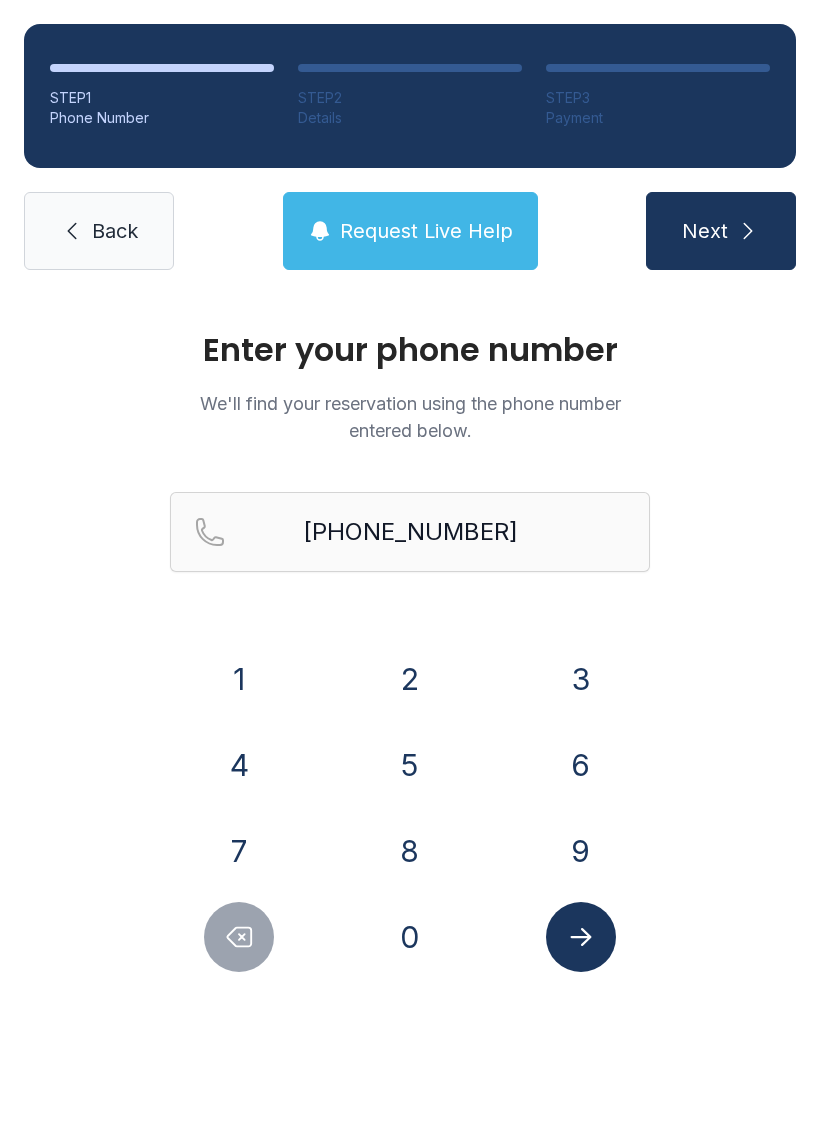 click 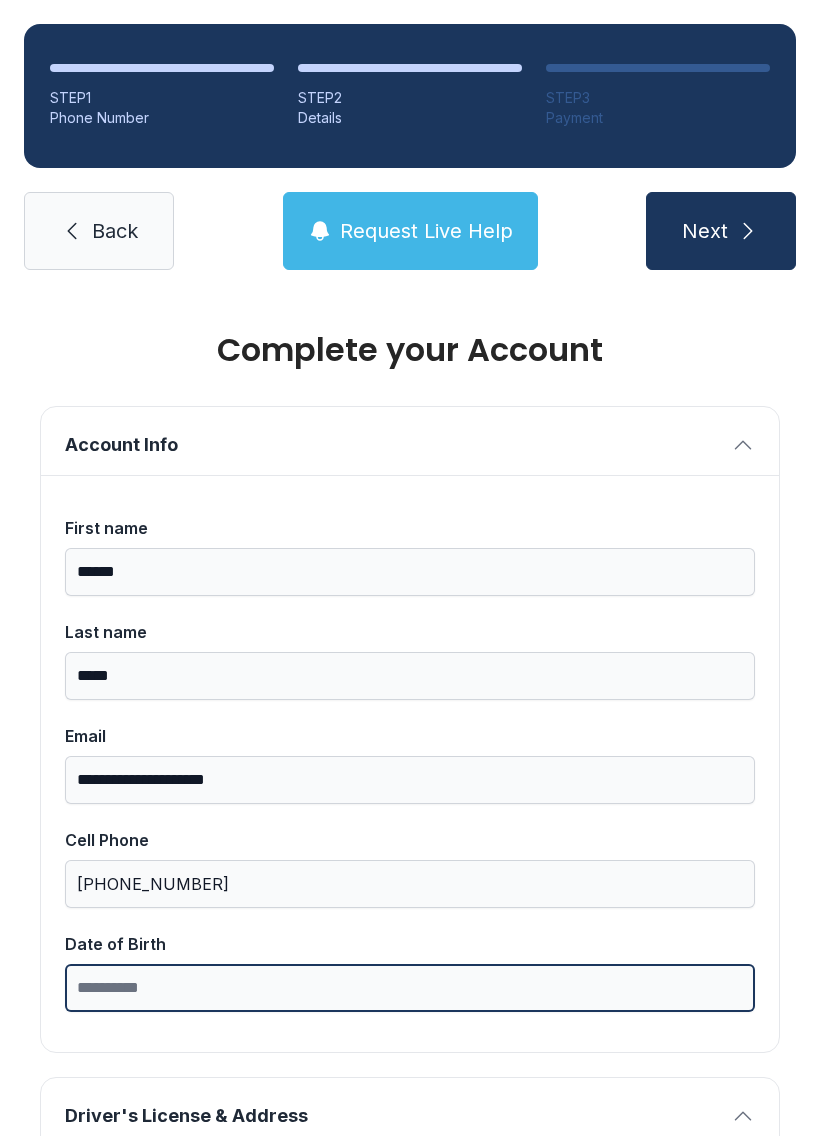 click on "Date of Birth" at bounding box center (410, 988) 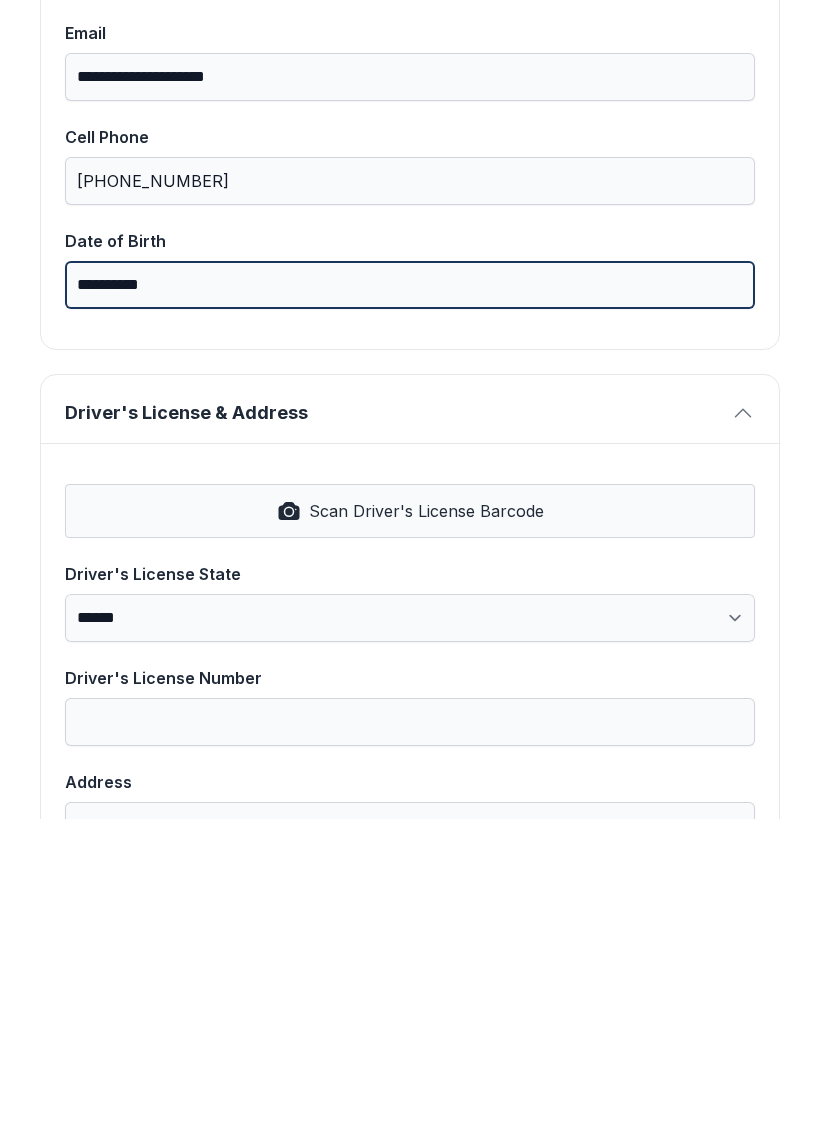scroll, scrollTop: 506, scrollLeft: 0, axis: vertical 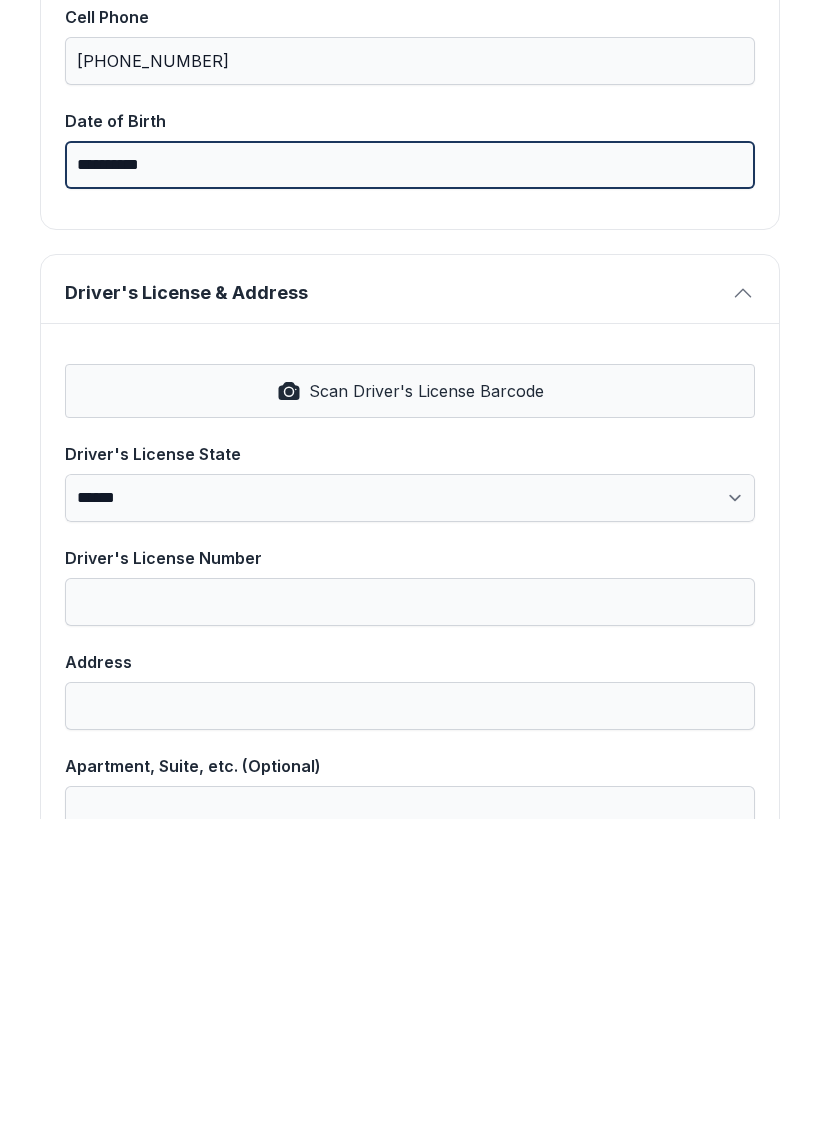 type on "**********" 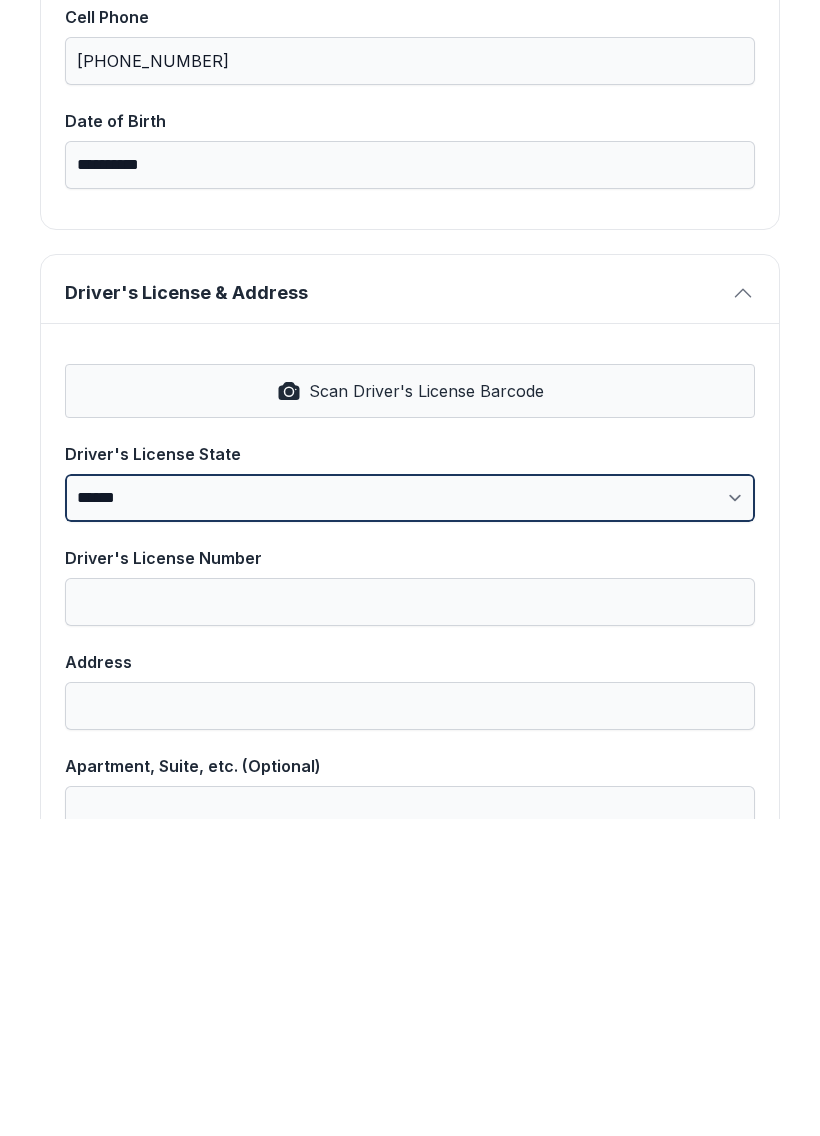 click on "**********" at bounding box center (410, 815) 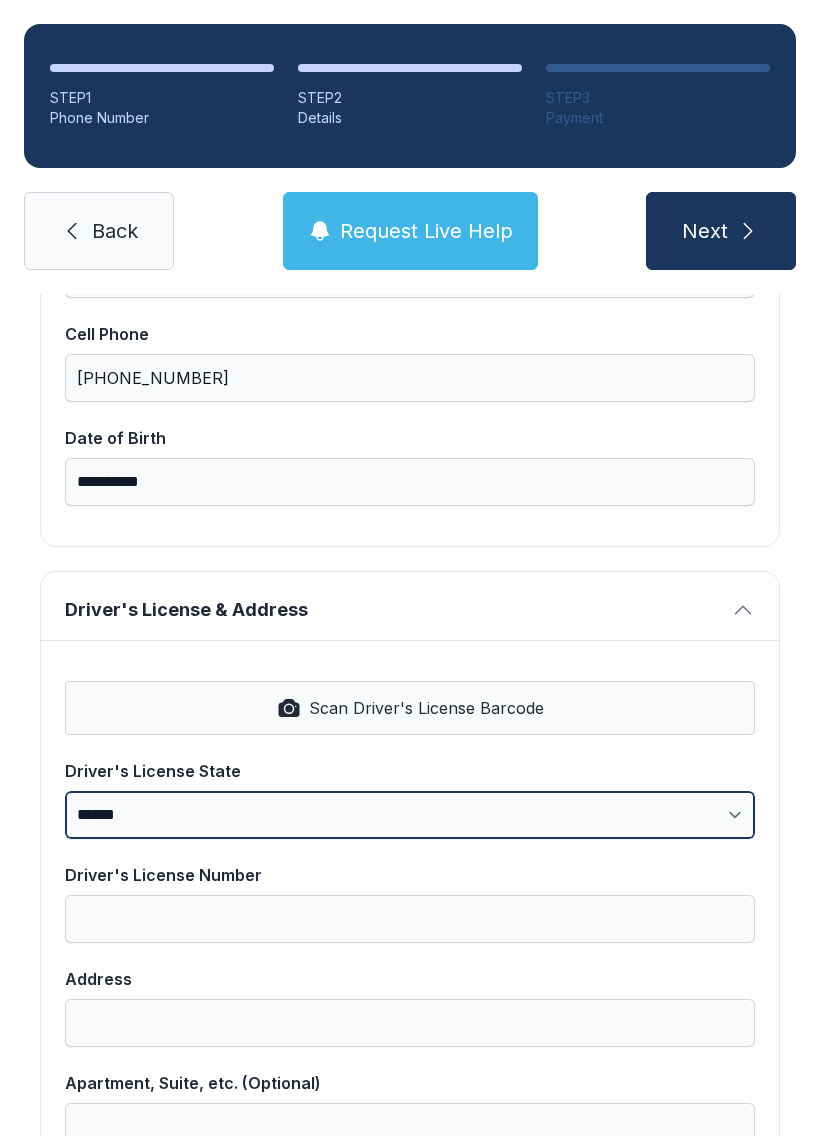 select on "**" 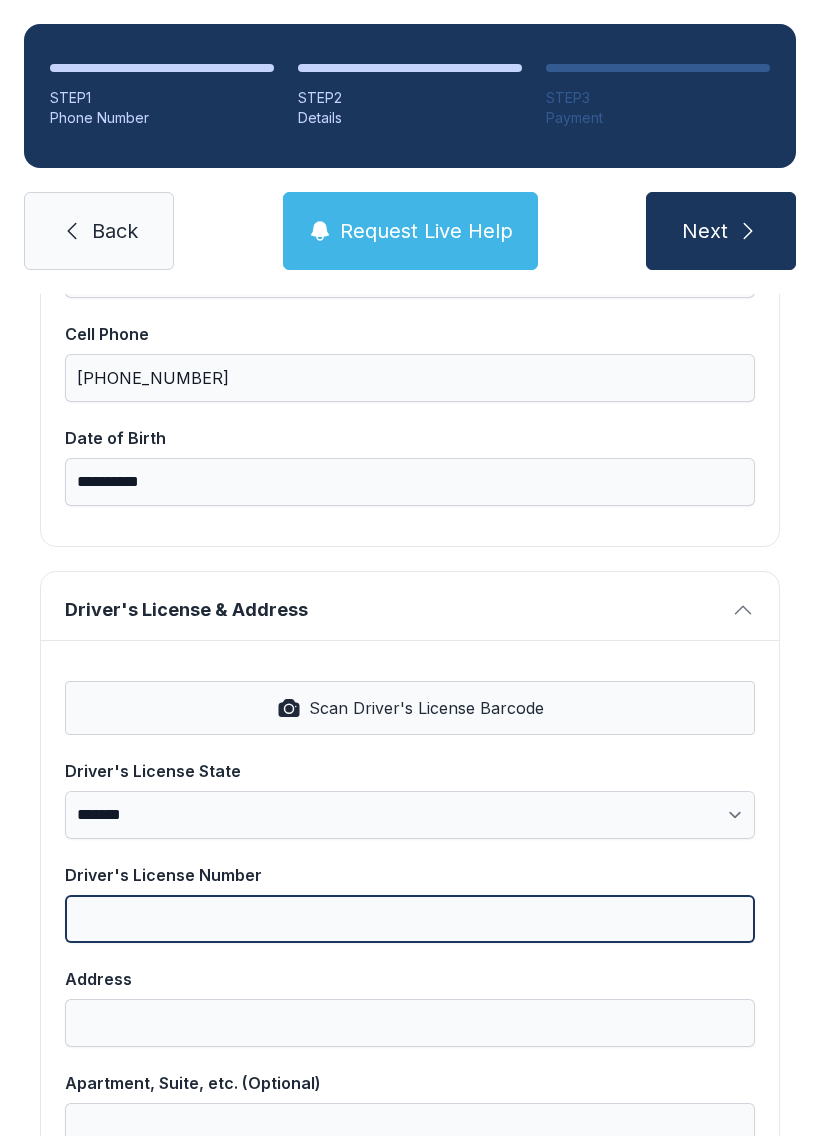 click on "Driver's License Number" at bounding box center [410, 919] 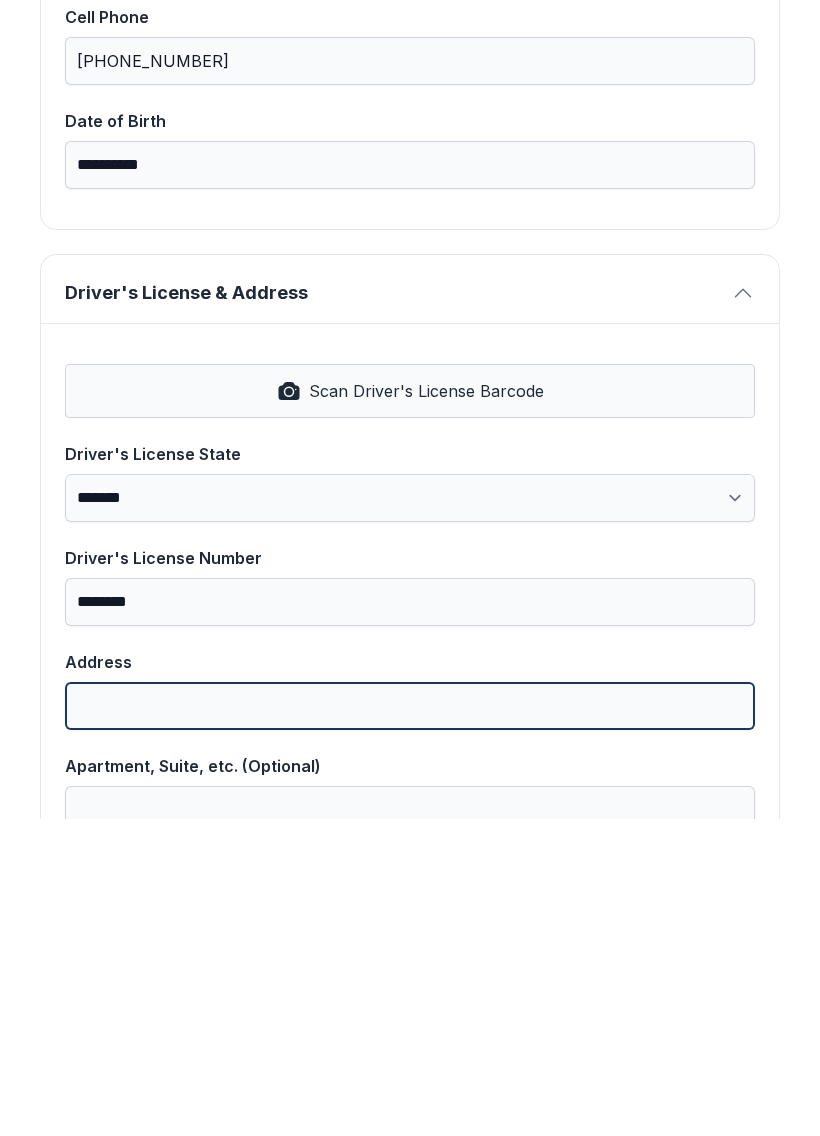 click on "Address" at bounding box center [410, 1023] 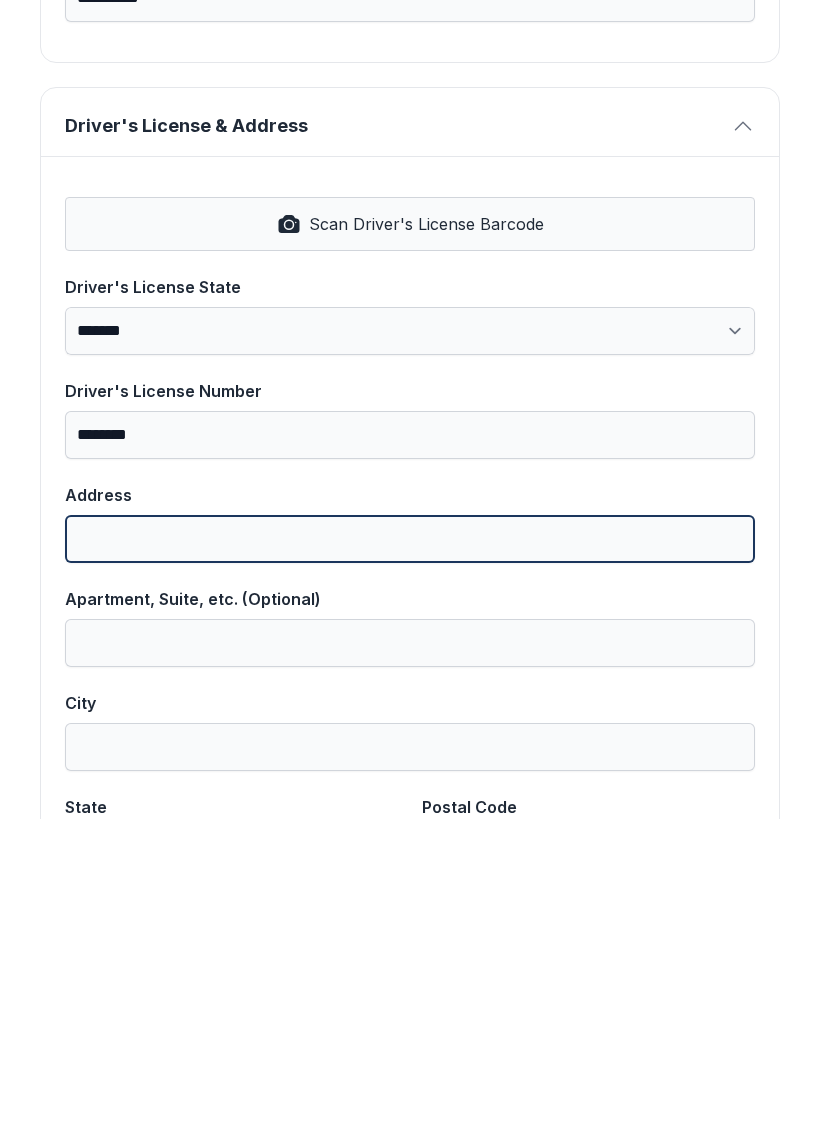 scroll, scrollTop: 669, scrollLeft: 0, axis: vertical 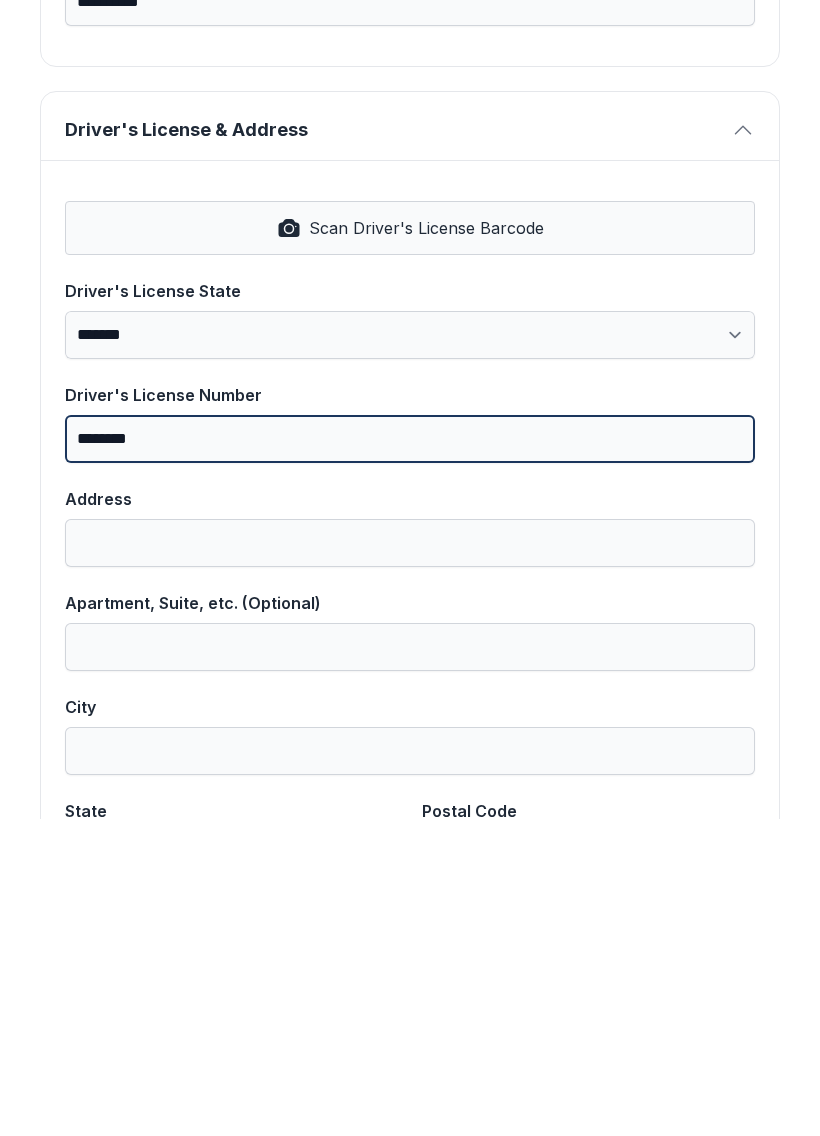click on "********" at bounding box center [410, 756] 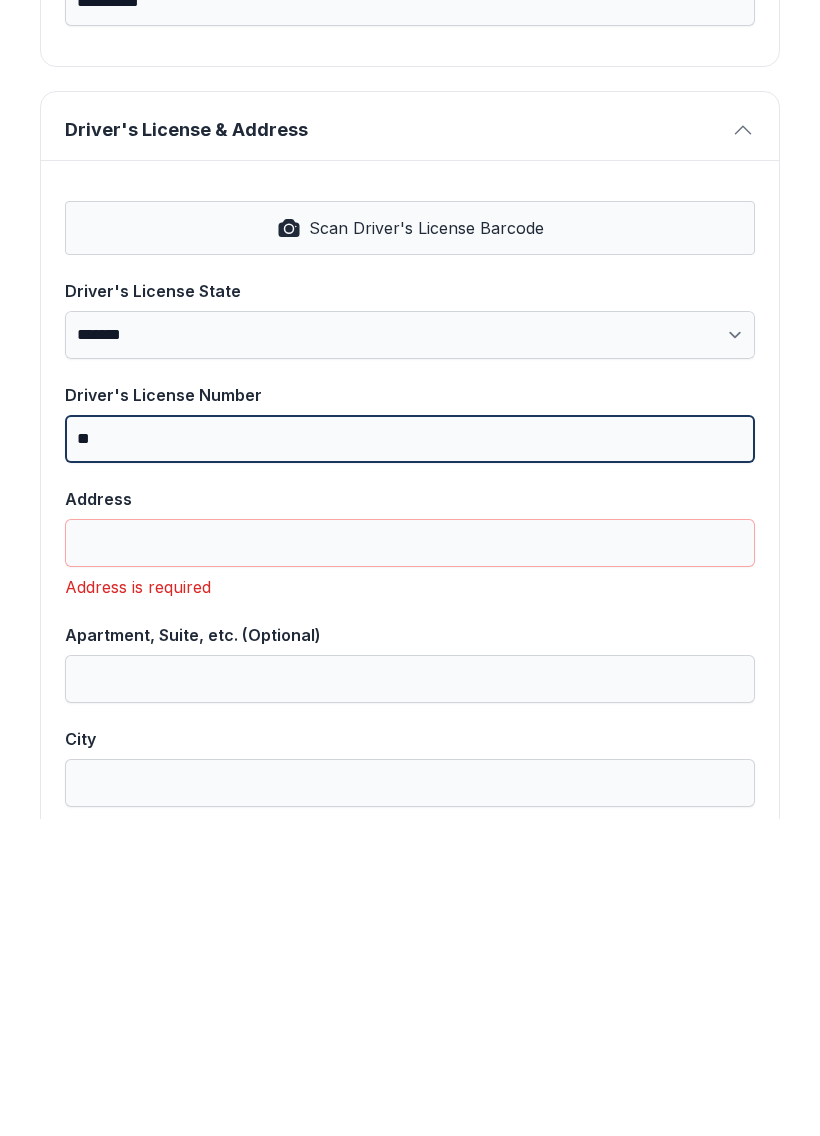 type on "*" 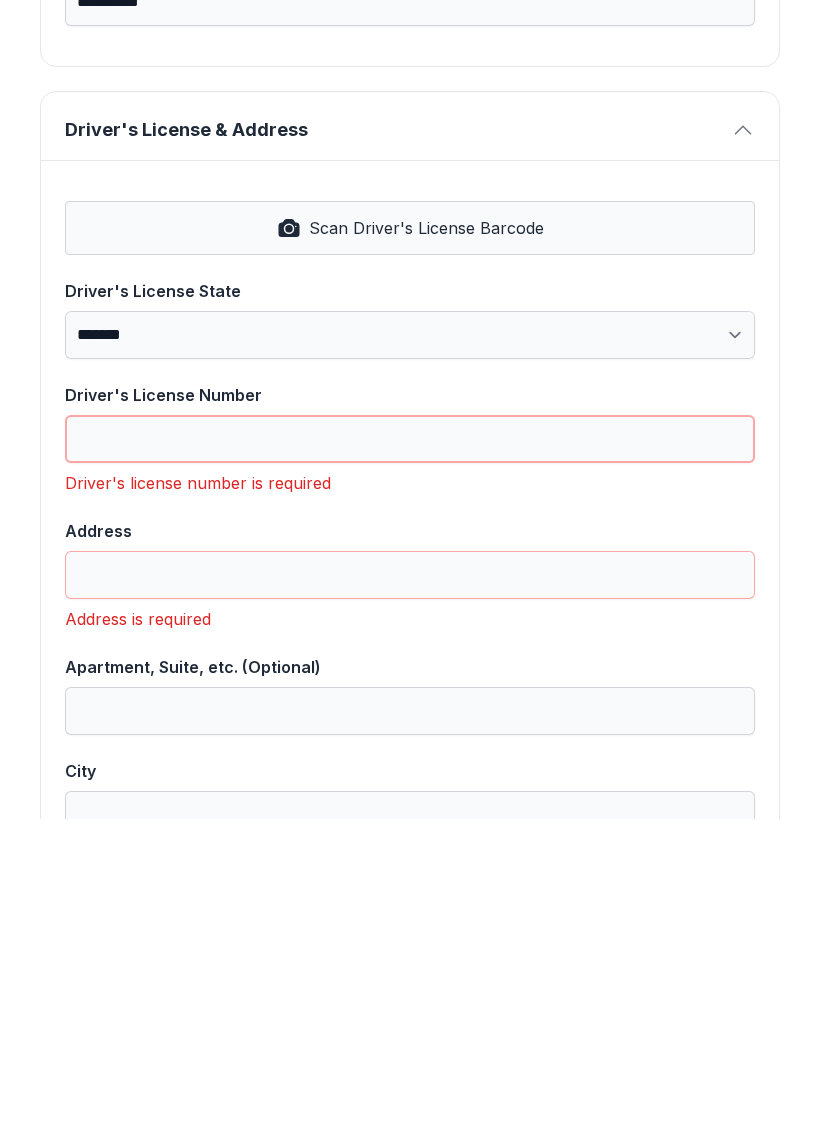 type 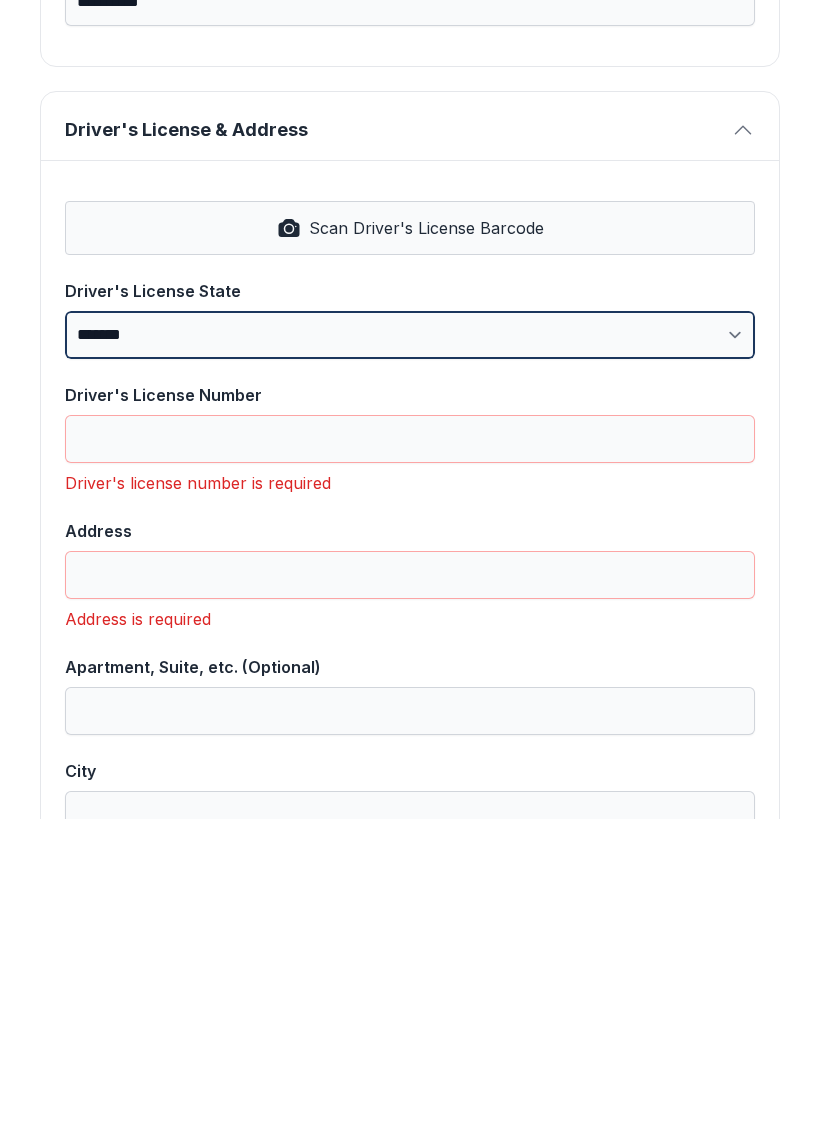 click on "**********" at bounding box center (410, 652) 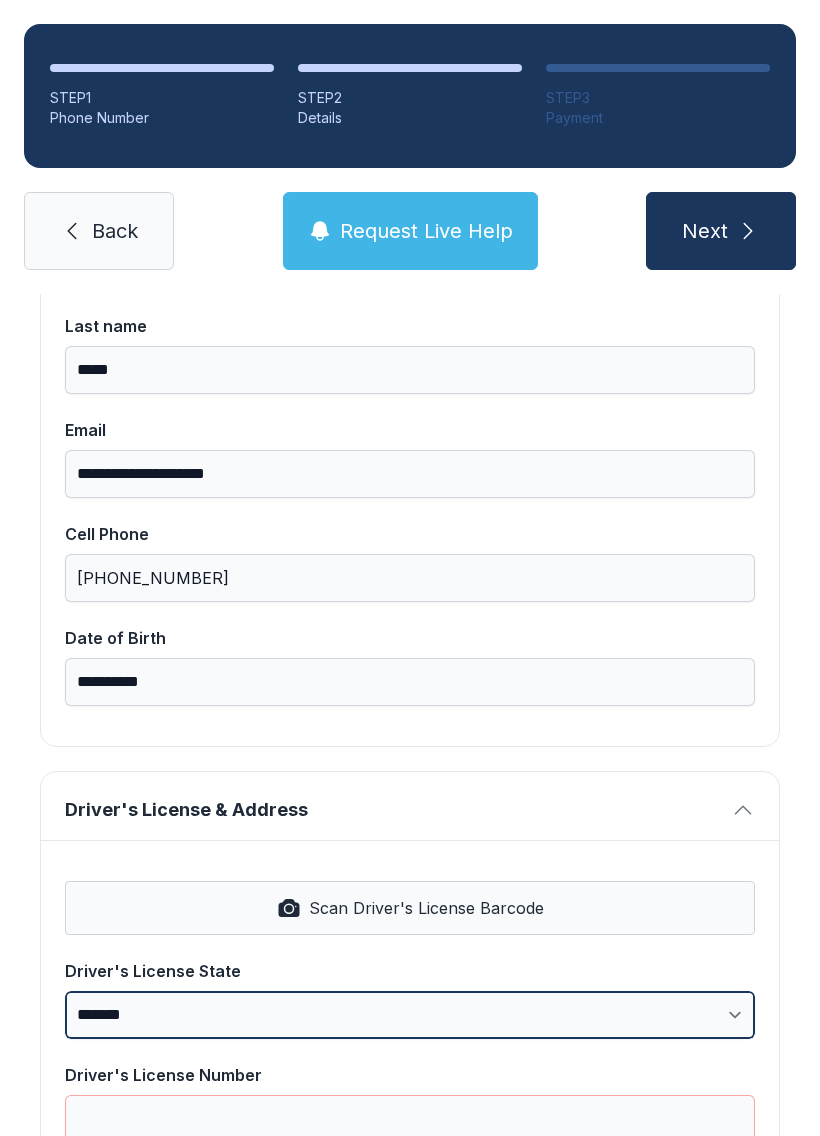 scroll, scrollTop: 291, scrollLeft: 0, axis: vertical 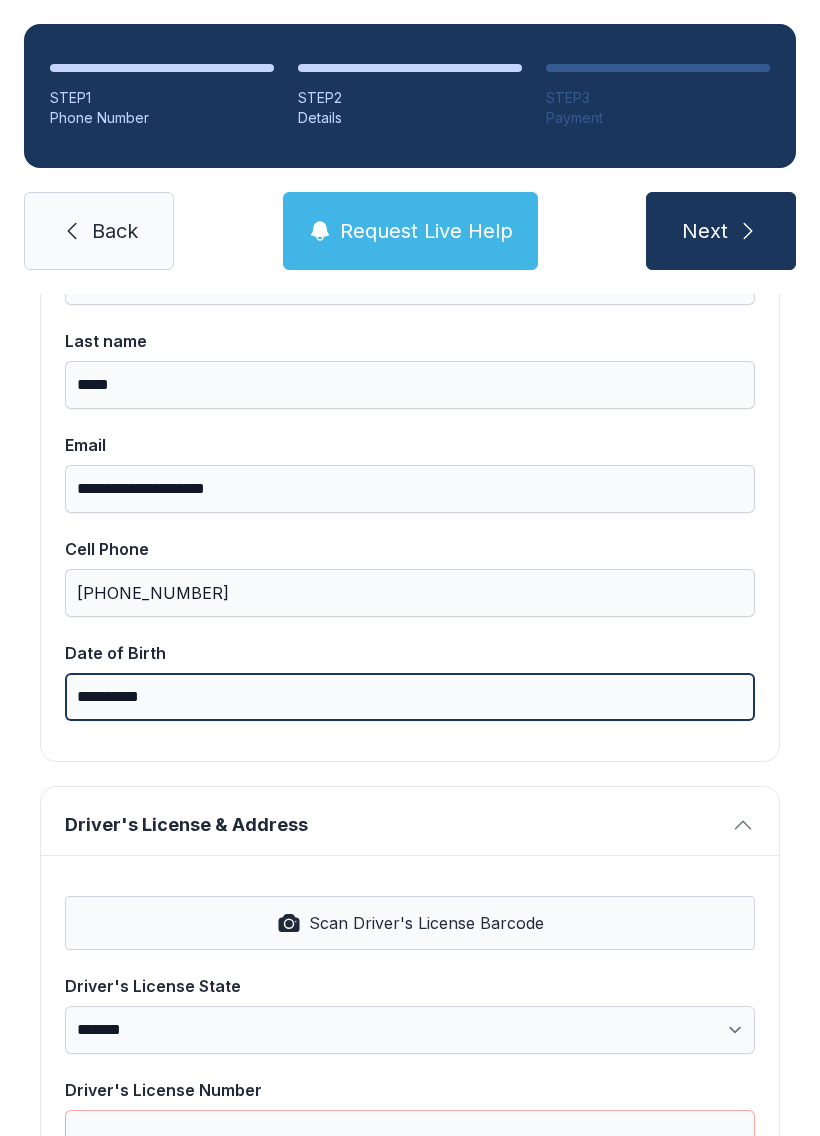 click on "**********" at bounding box center [410, 697] 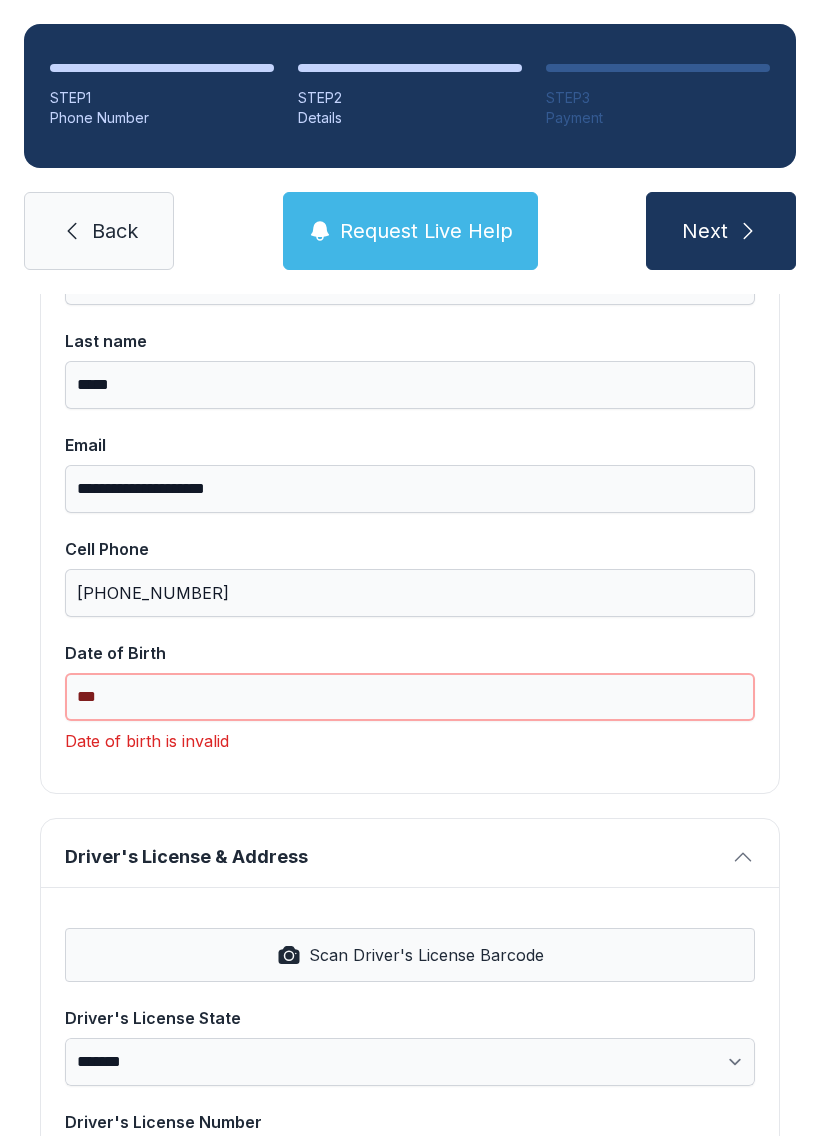 type on "*" 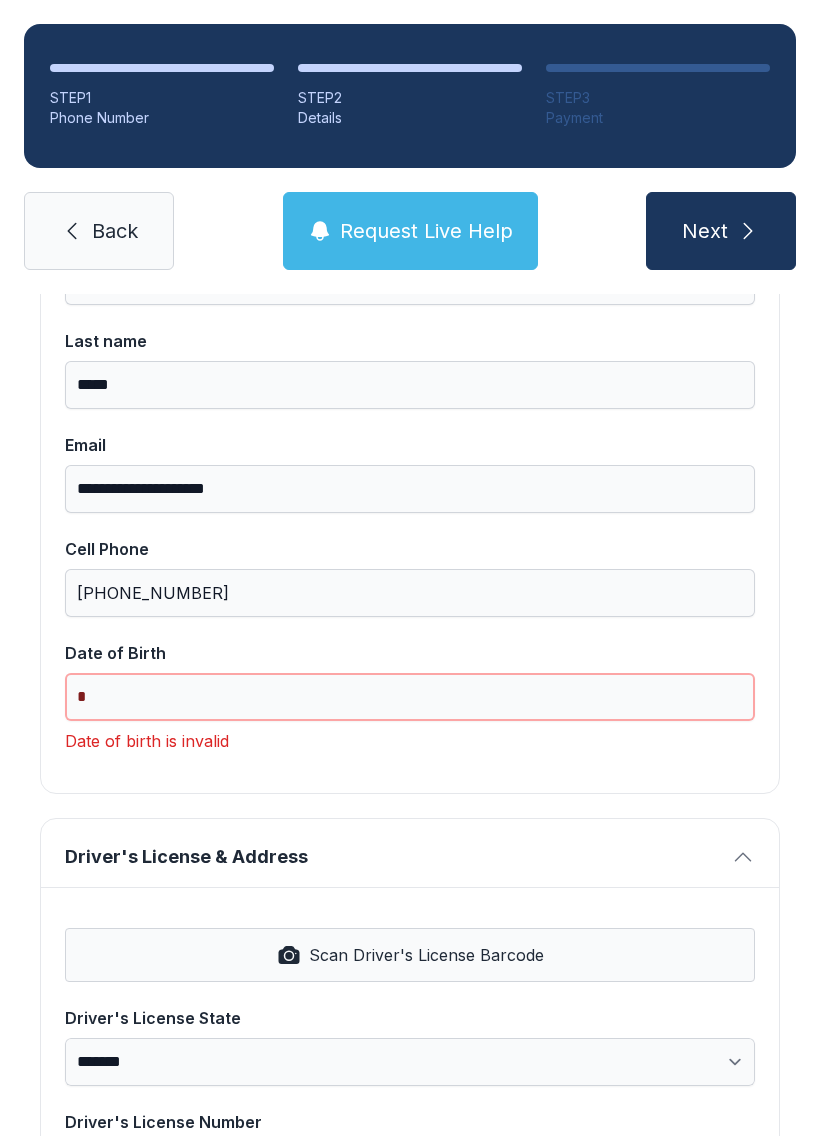 type 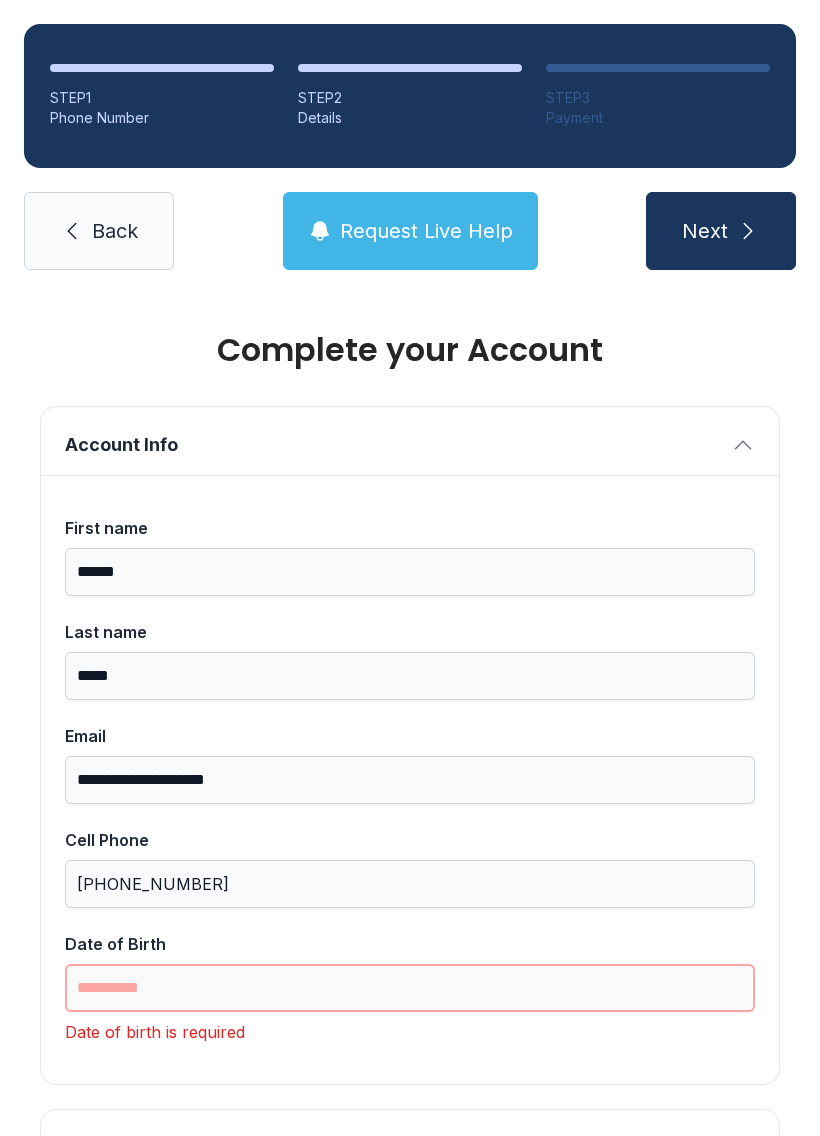 scroll, scrollTop: 0, scrollLeft: 0, axis: both 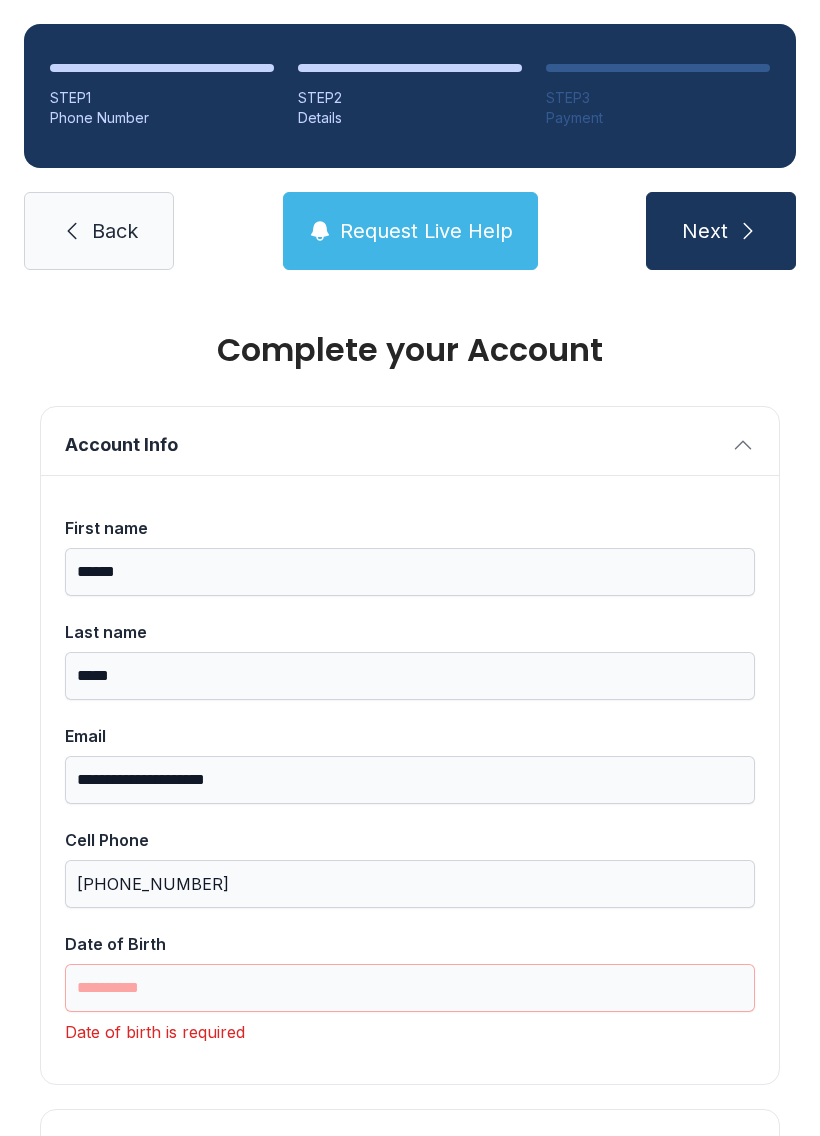 click on "Back" at bounding box center (115, 231) 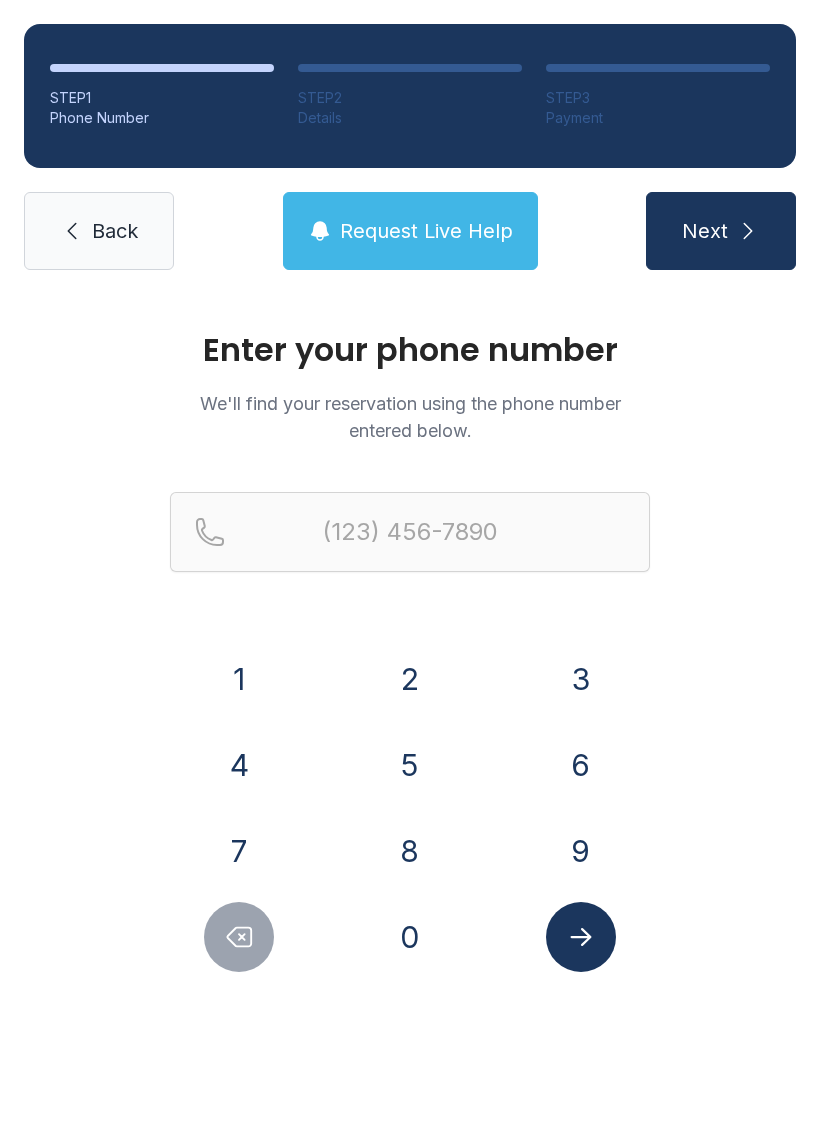click on "Back" at bounding box center [115, 231] 